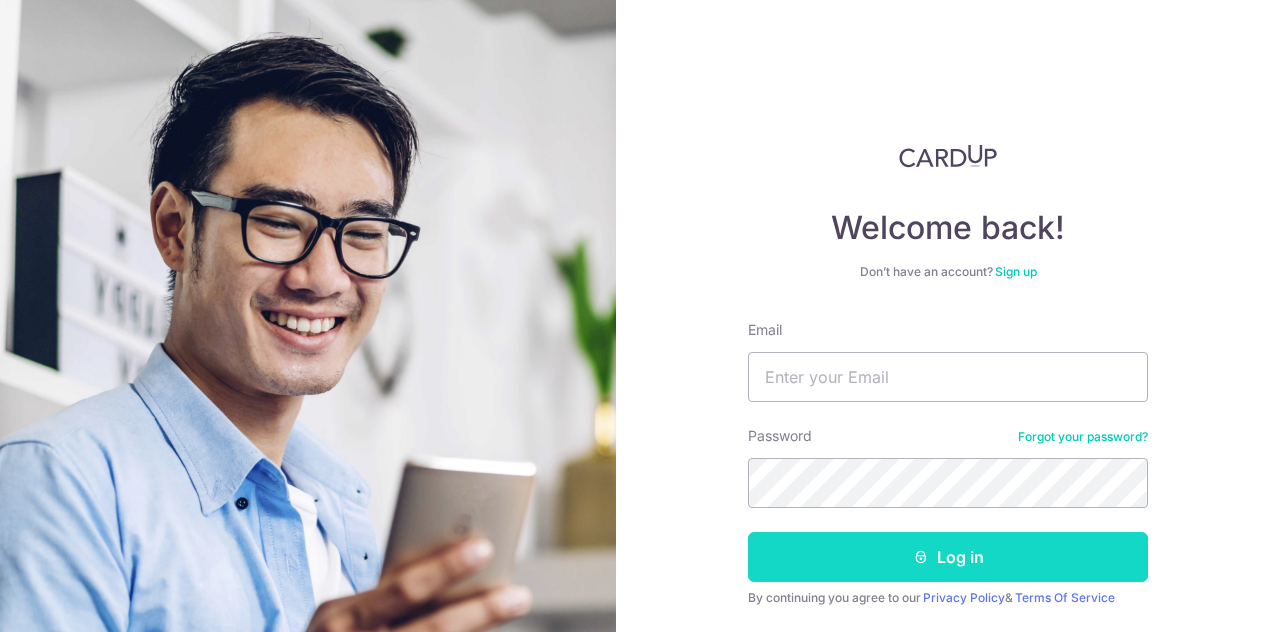 scroll, scrollTop: 0, scrollLeft: 0, axis: both 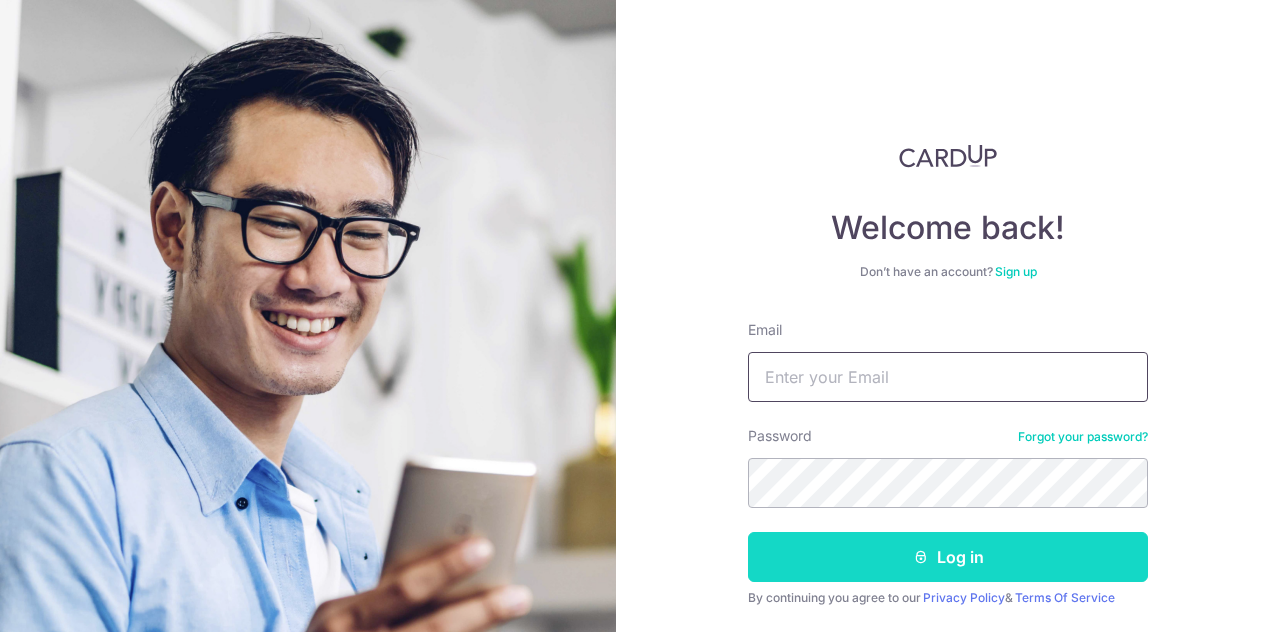 type on "binay.sethi@fundingsocieties.com" 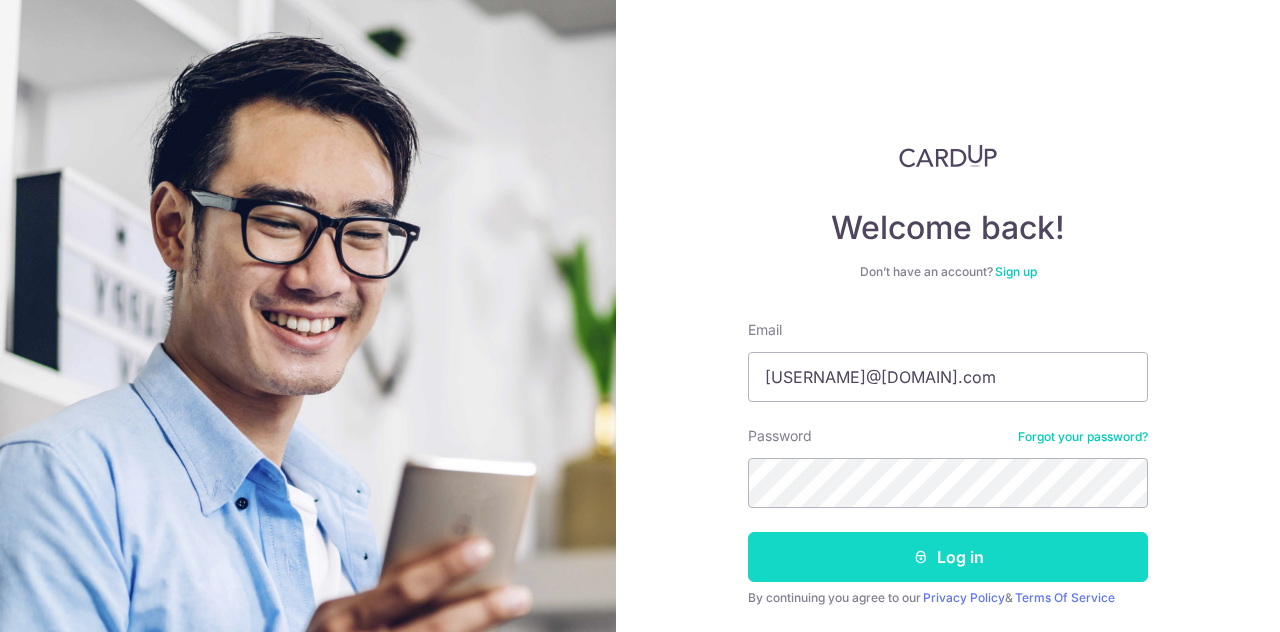 click on "Log in" at bounding box center [948, 557] 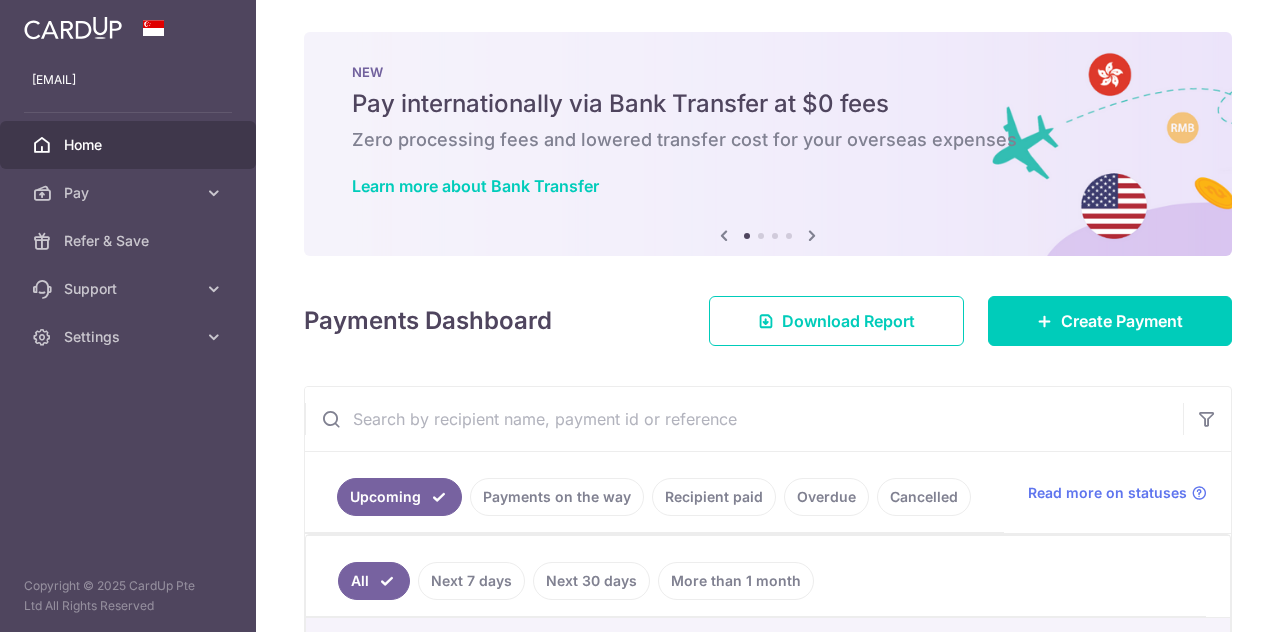 scroll, scrollTop: 0, scrollLeft: 0, axis: both 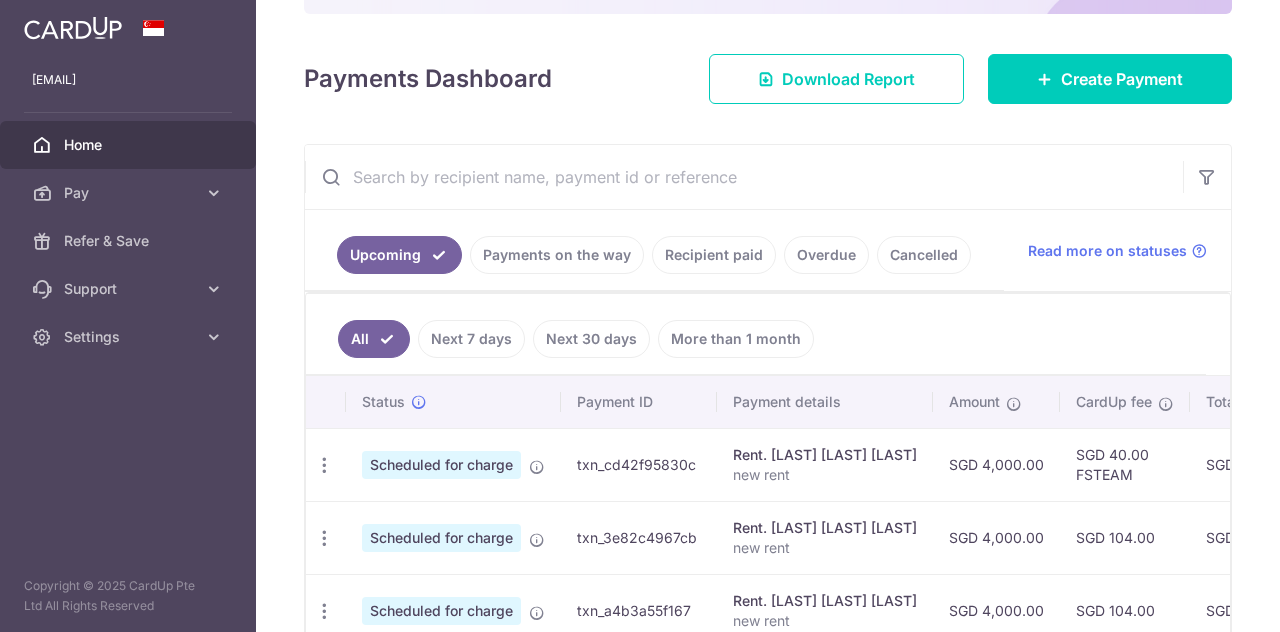 click on "Payments on the way" at bounding box center (557, 255) 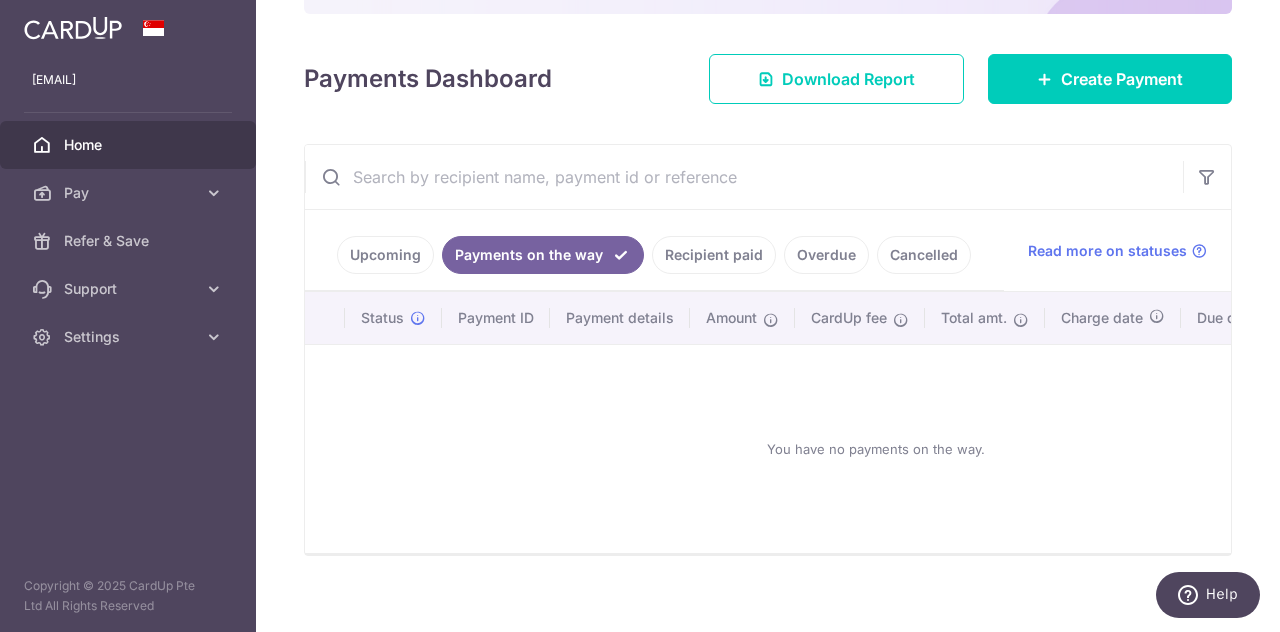 click on "Recipient paid" at bounding box center [714, 255] 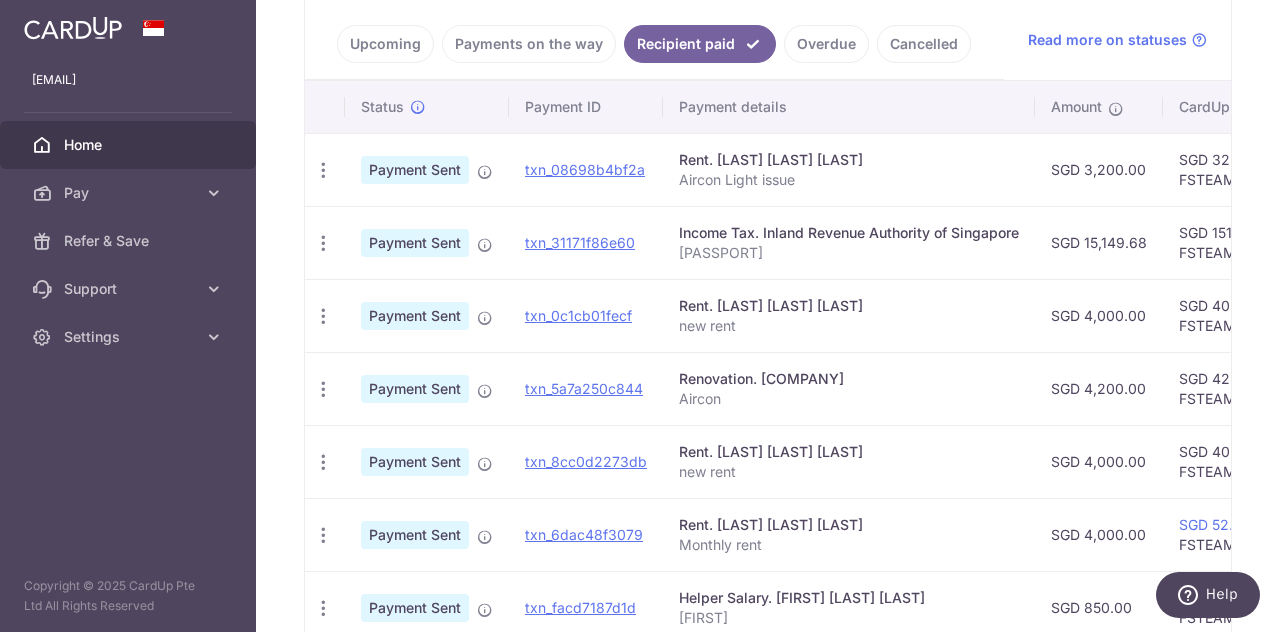 scroll, scrollTop: 0, scrollLeft: 0, axis: both 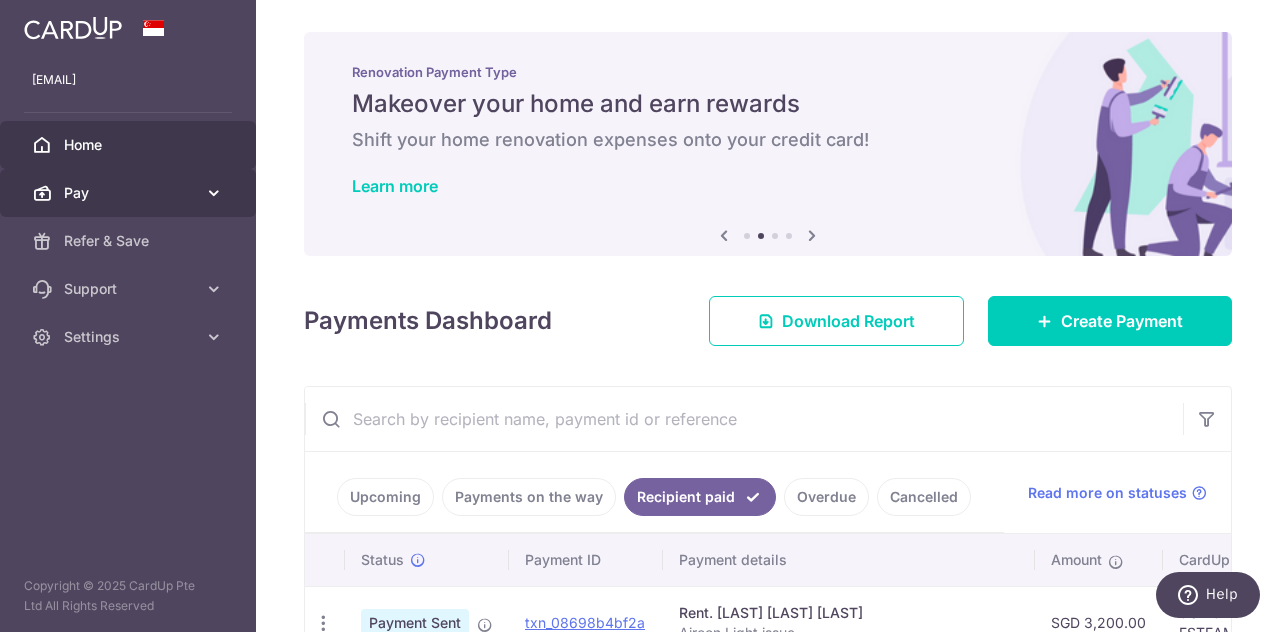 click on "Pay" at bounding box center (130, 193) 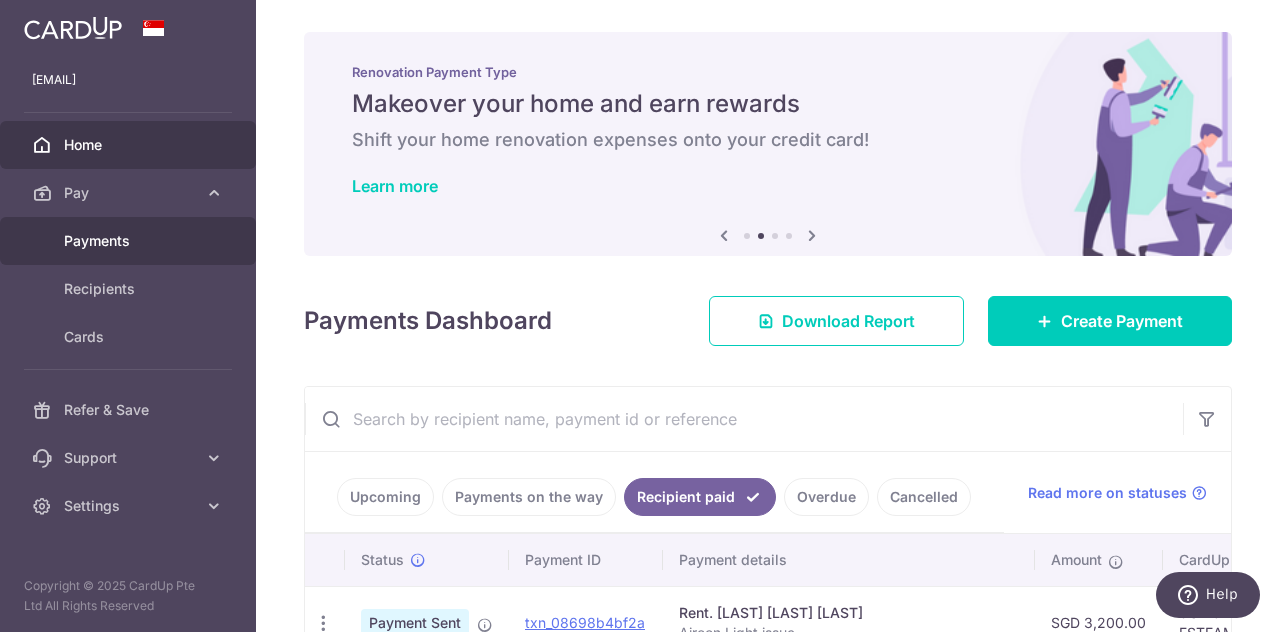 click on "Payments" at bounding box center [130, 241] 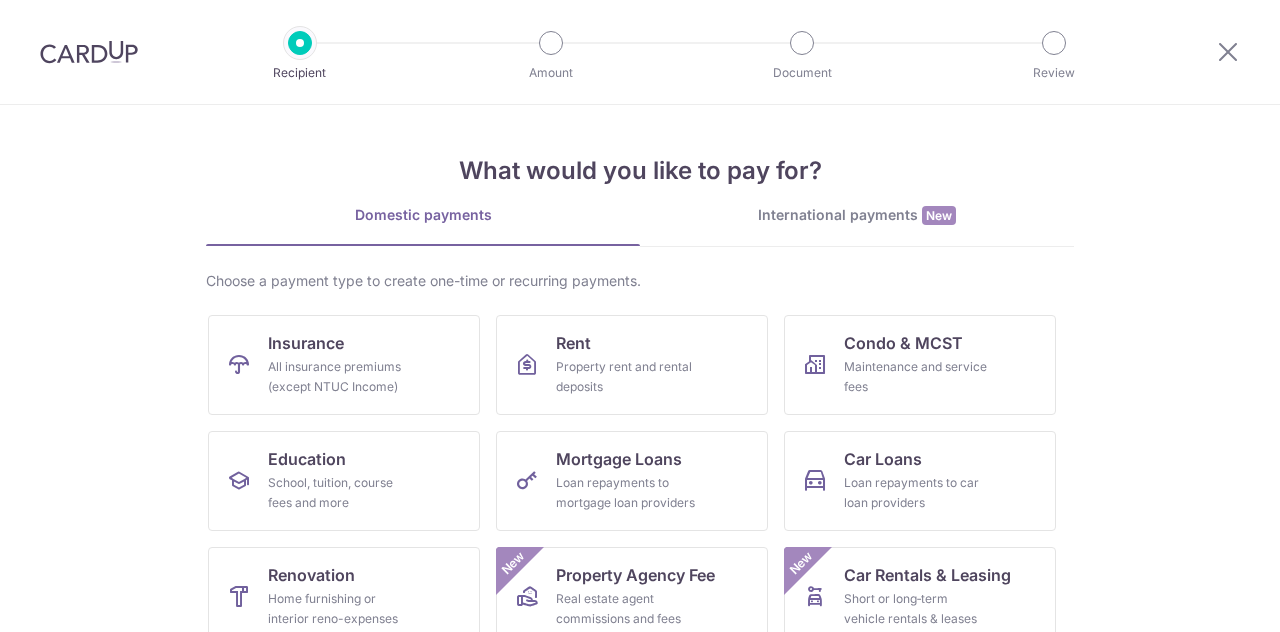 scroll, scrollTop: 0, scrollLeft: 0, axis: both 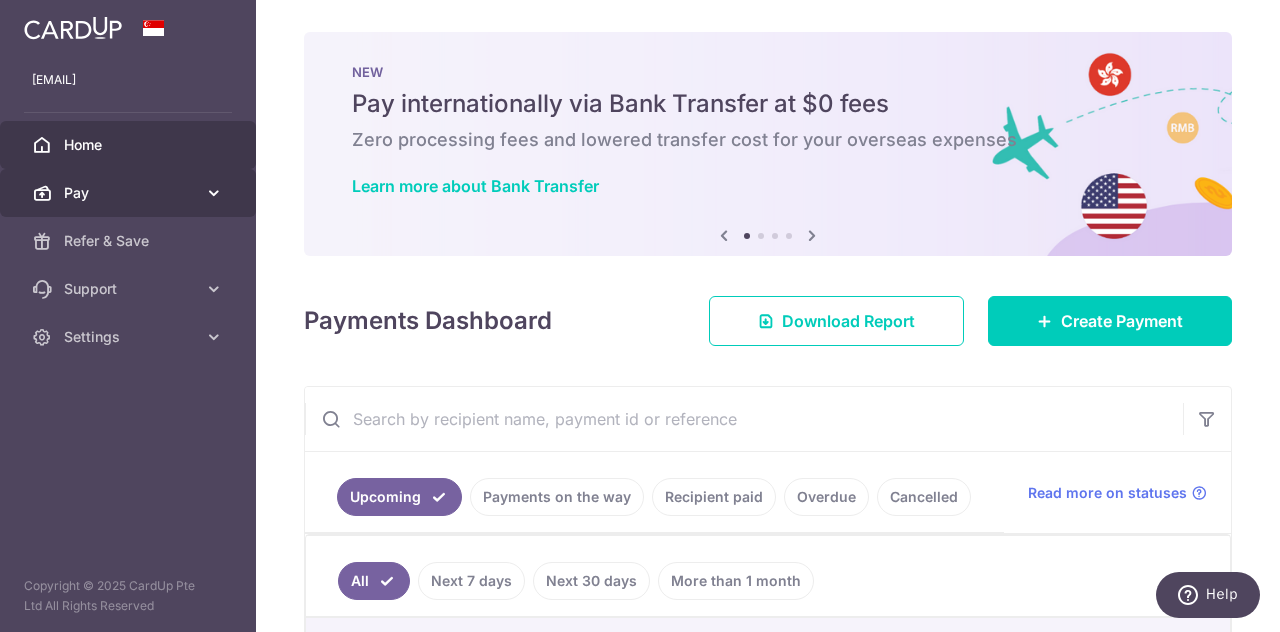 click on "Pay" at bounding box center (130, 193) 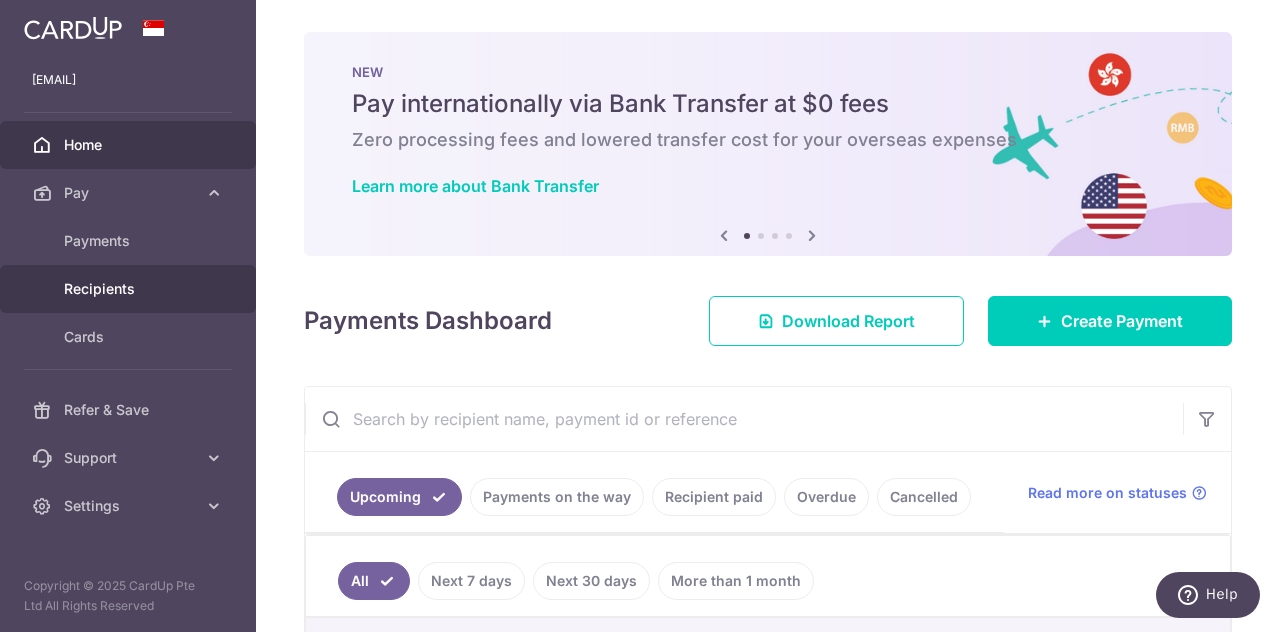 click on "Recipients" at bounding box center (130, 289) 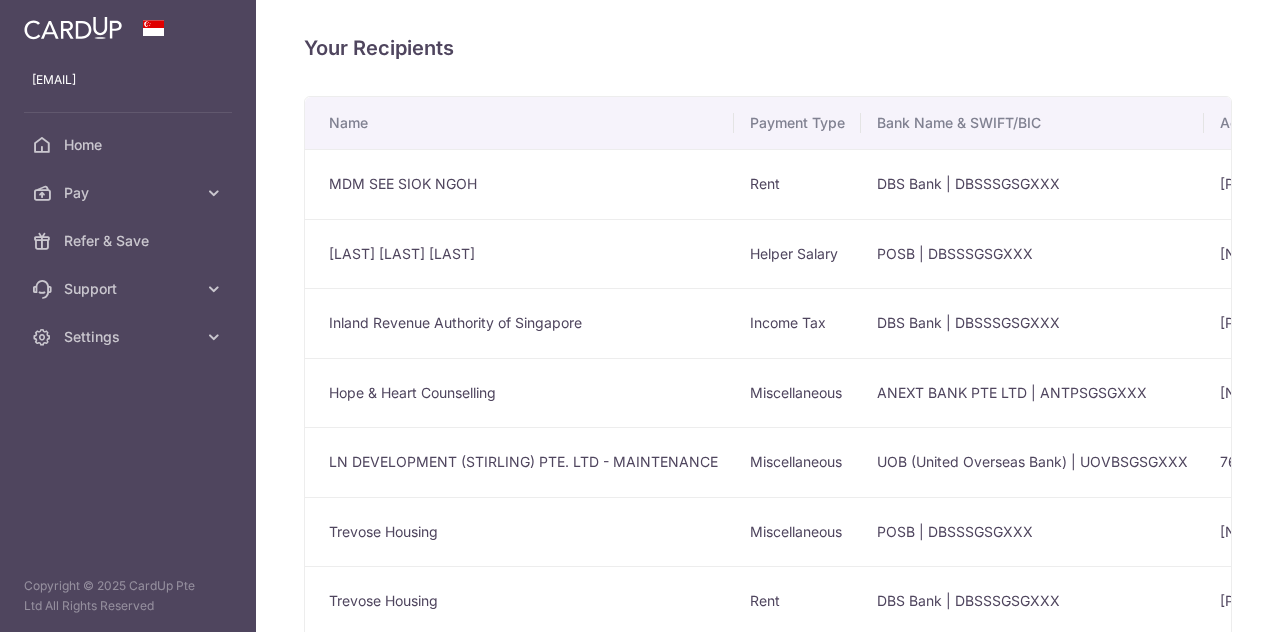 scroll, scrollTop: 0, scrollLeft: 0, axis: both 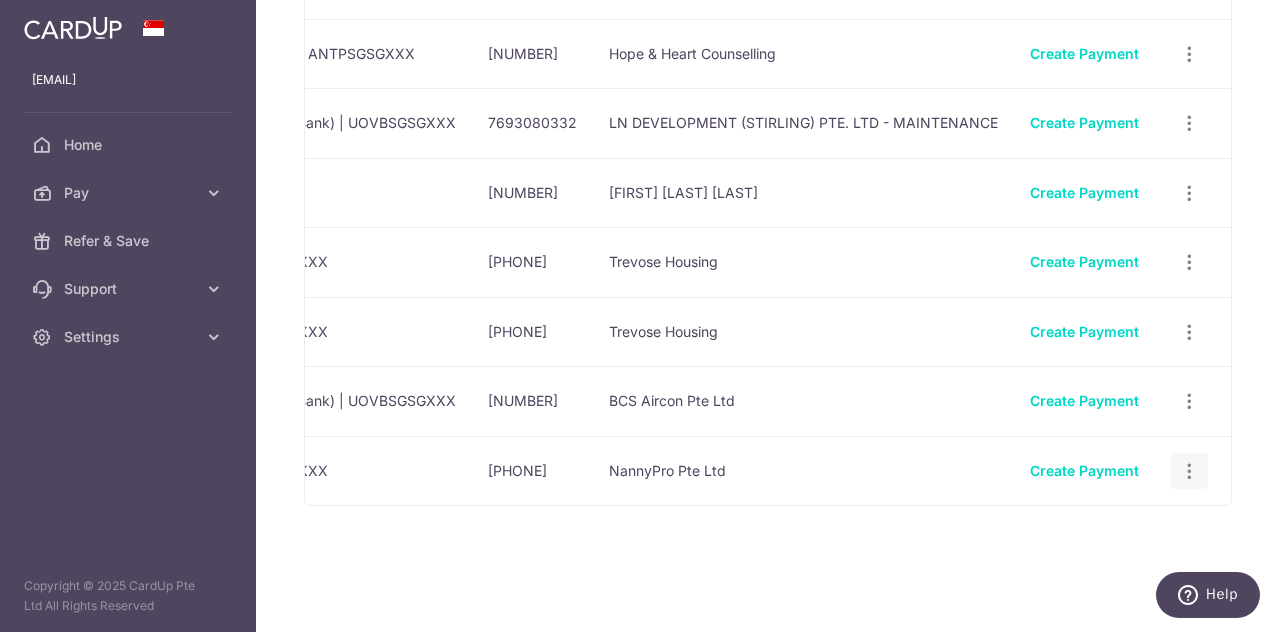 click at bounding box center (1189, -155) 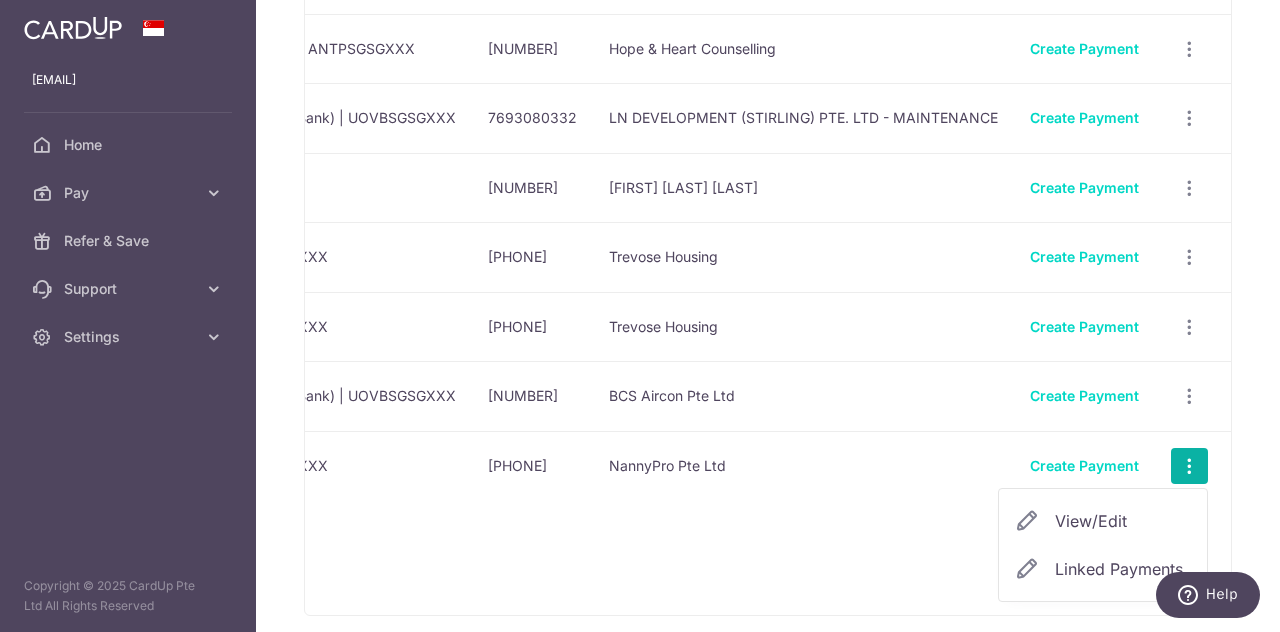 click on "Name
Payment Type
Bank Name & SWIFT/BIC
Account No.
Account Name
MDM SEE SIOK NGOH
Rent
DBS Bank | DBSSSGSGXXX
0150272619
See Siok Ngoh
Create Payment
View/Edit
Linked Payments
MARIA LUISA ALMEDA BERMILLO
Helper Salary
POSB | DBSSSGSGXXX
112649298" at bounding box center (768, 184) 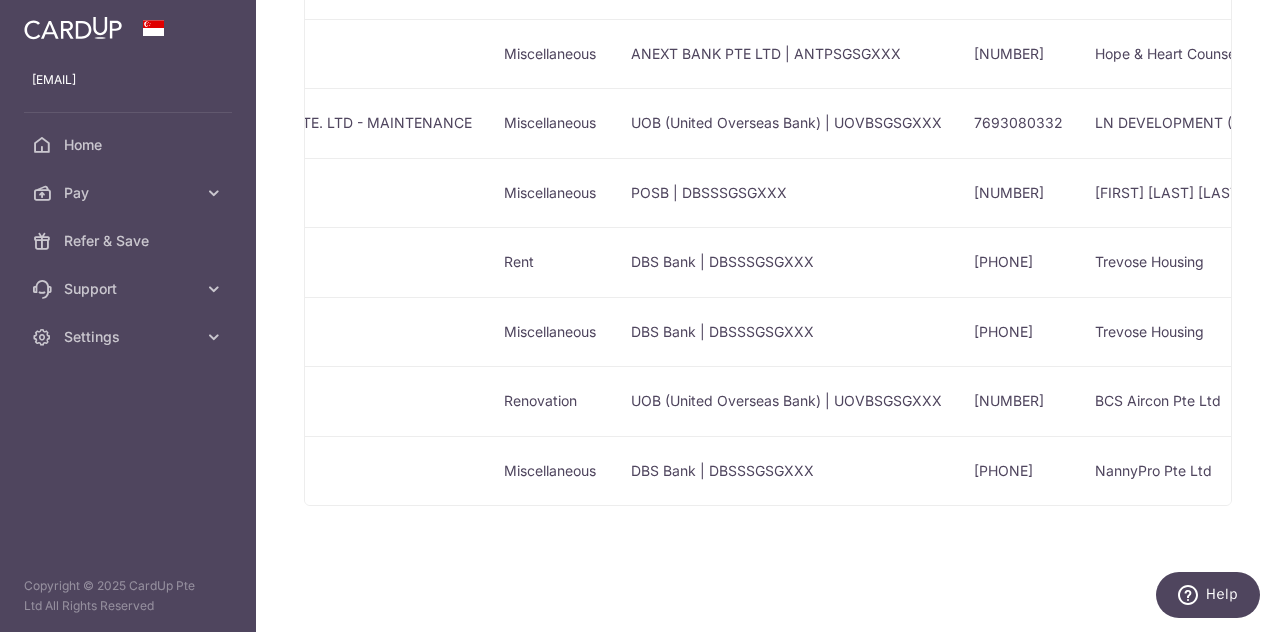 scroll, scrollTop: 0, scrollLeft: 0, axis: both 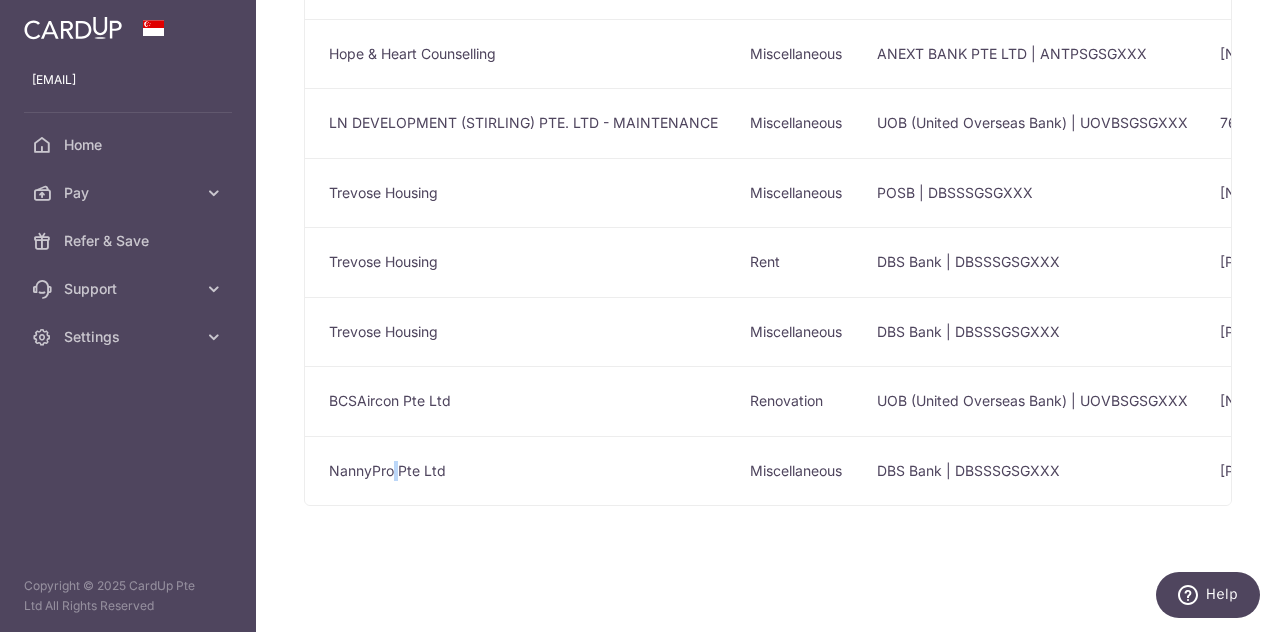 click on "NannyPro Pte Ltd" at bounding box center [519, 471] 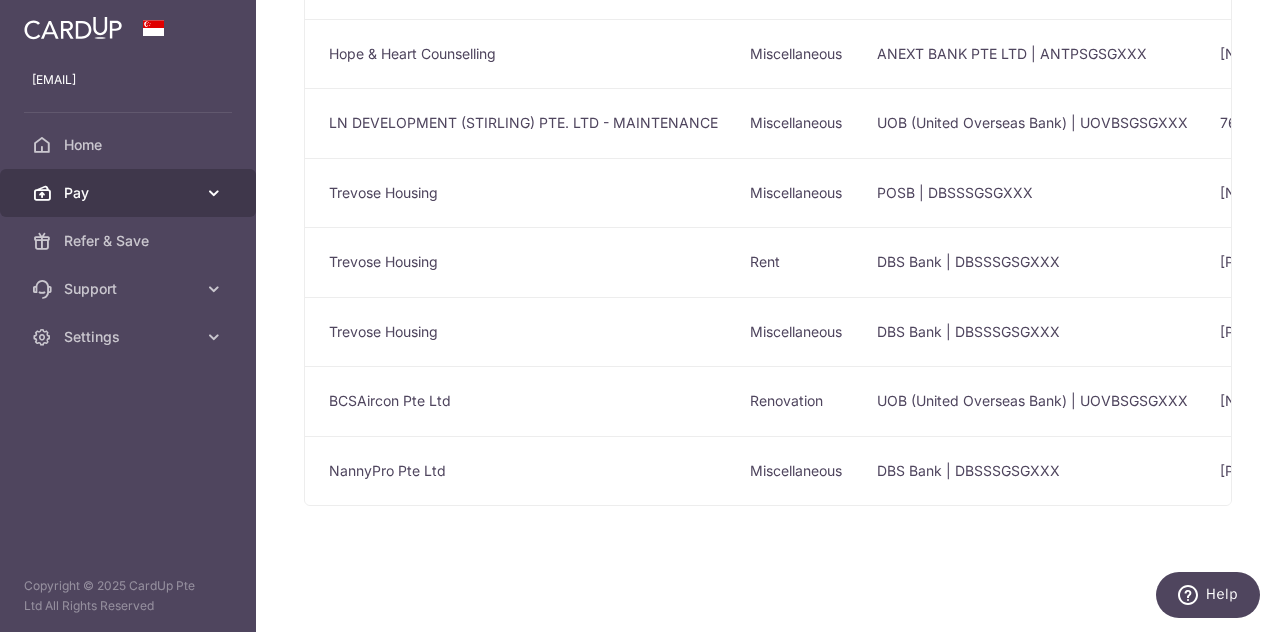 click on "Pay" at bounding box center [130, 193] 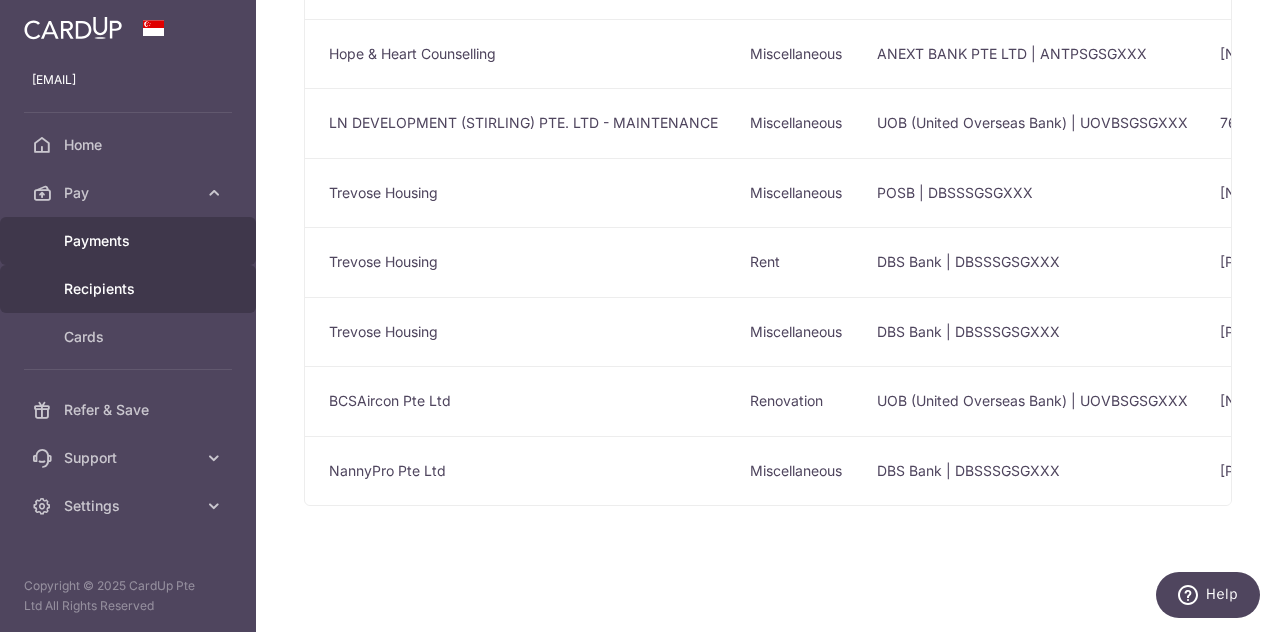click on "Payments" at bounding box center (130, 241) 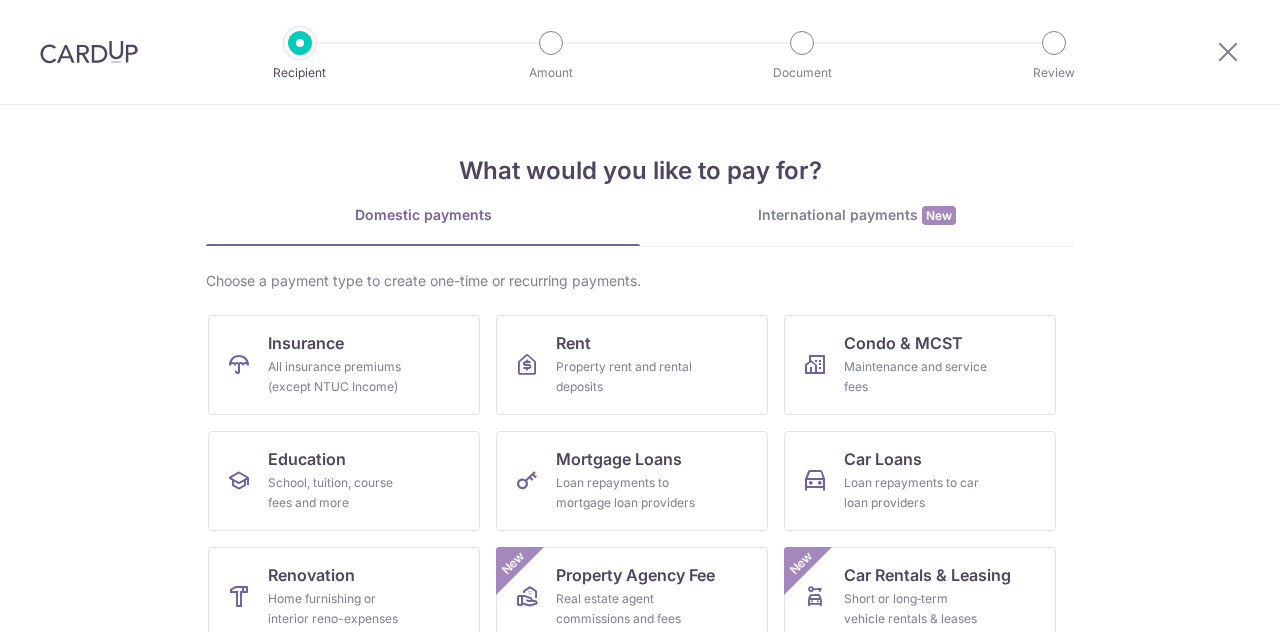 scroll, scrollTop: 0, scrollLeft: 0, axis: both 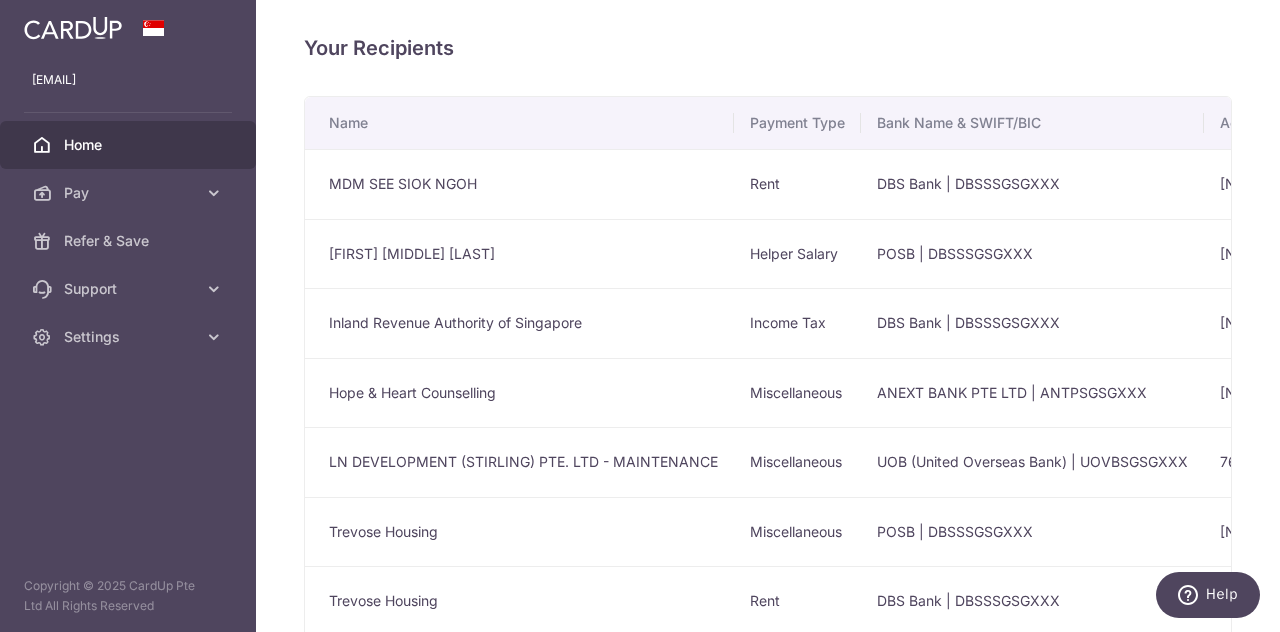 click on "Home" at bounding box center (128, 145) 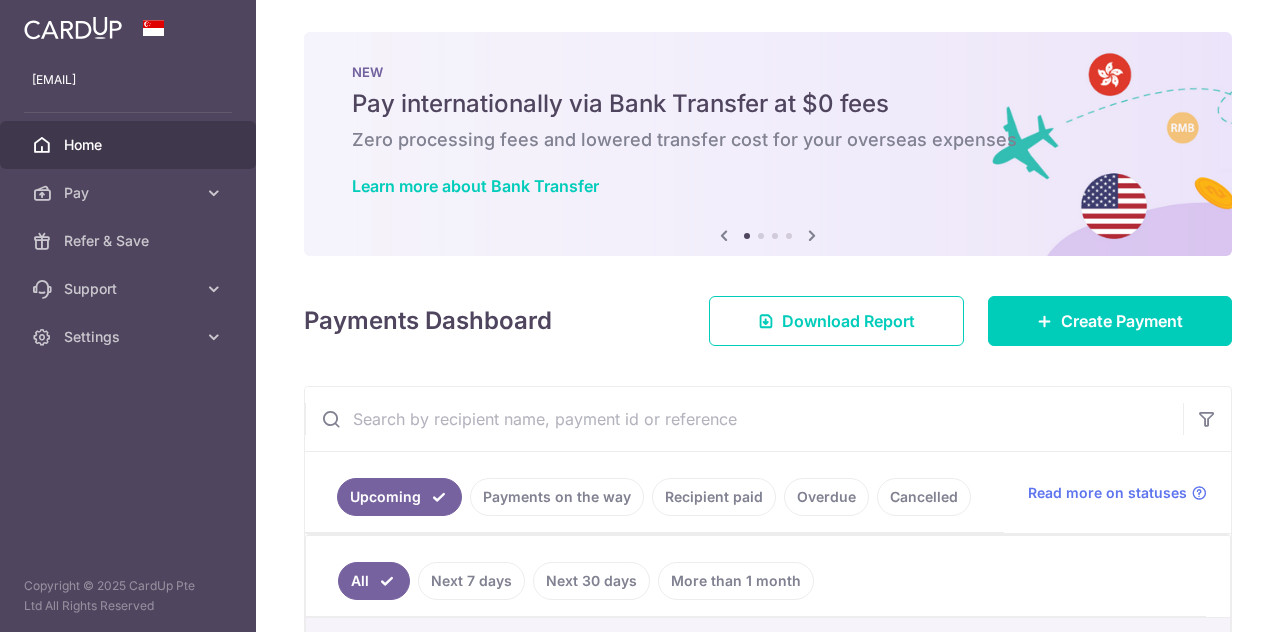 scroll, scrollTop: 0, scrollLeft: 0, axis: both 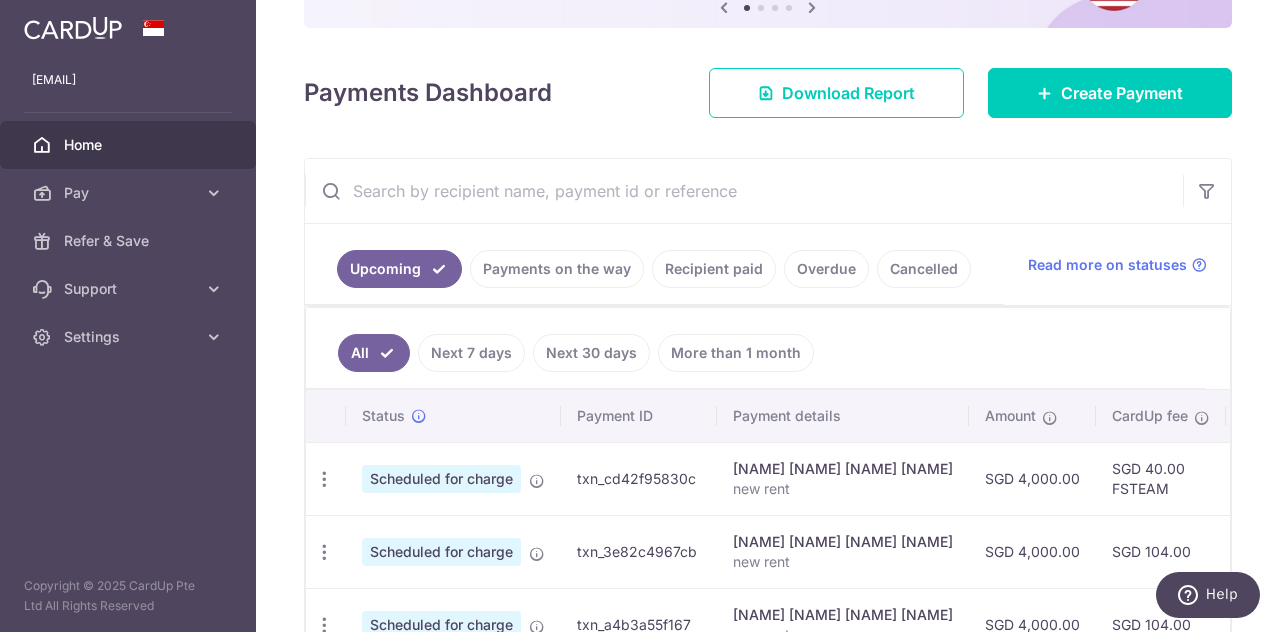click at bounding box center [744, 191] 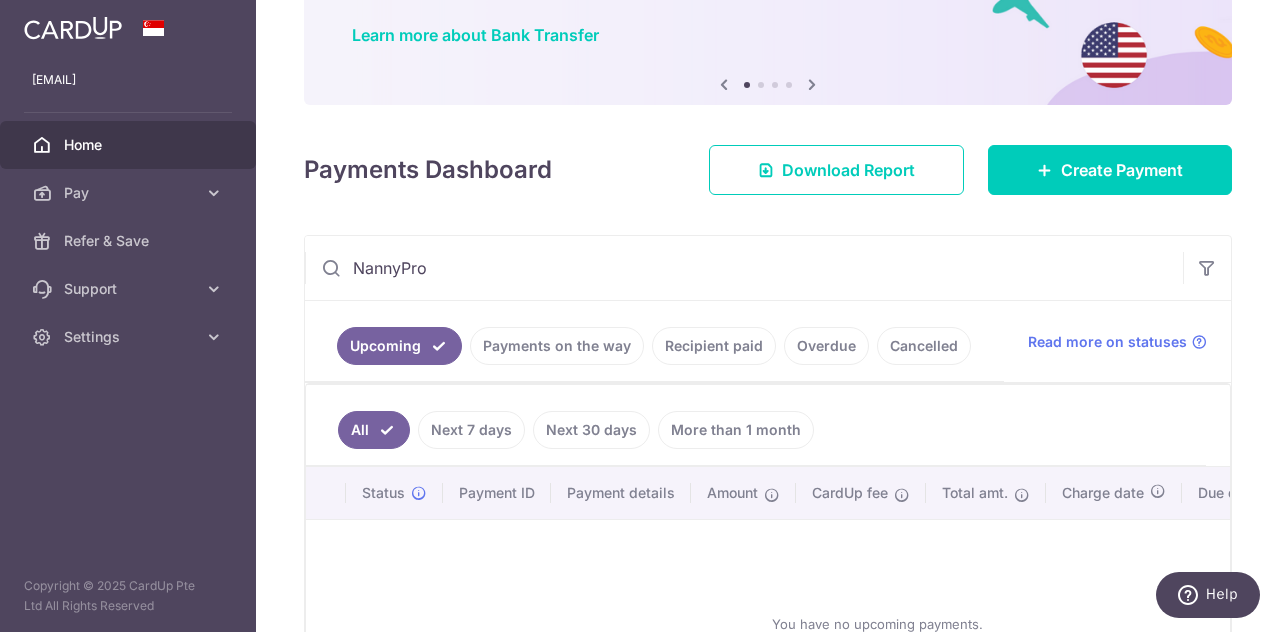 scroll, scrollTop: 228, scrollLeft: 0, axis: vertical 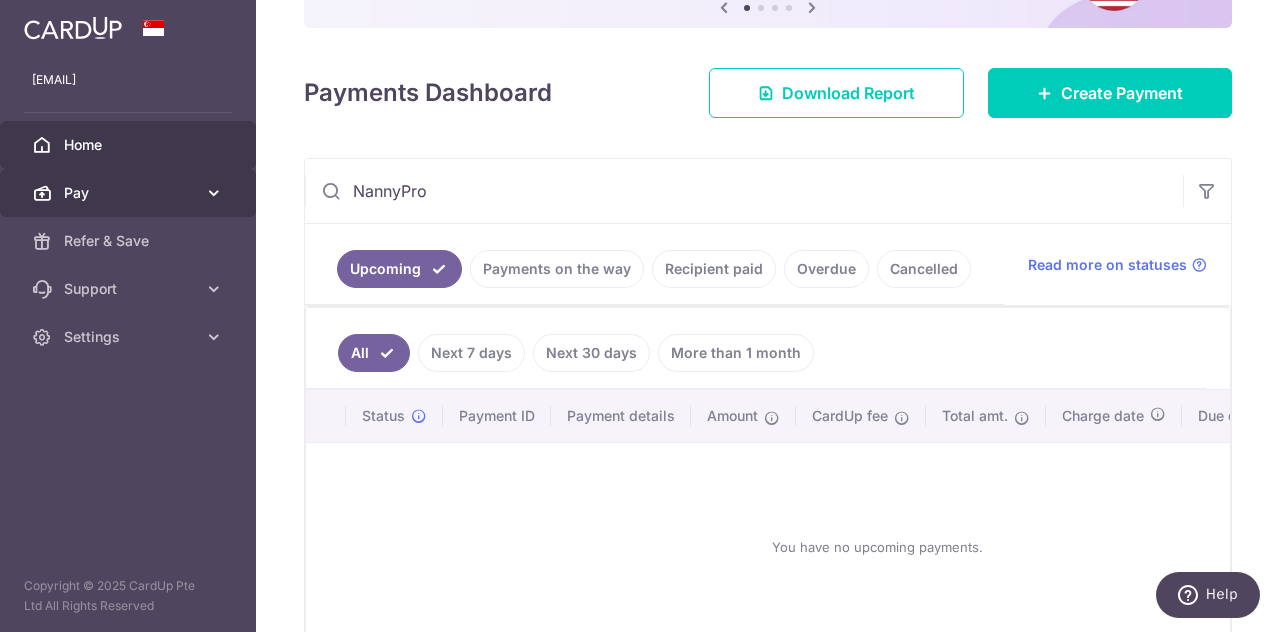 type on "NannyPro" 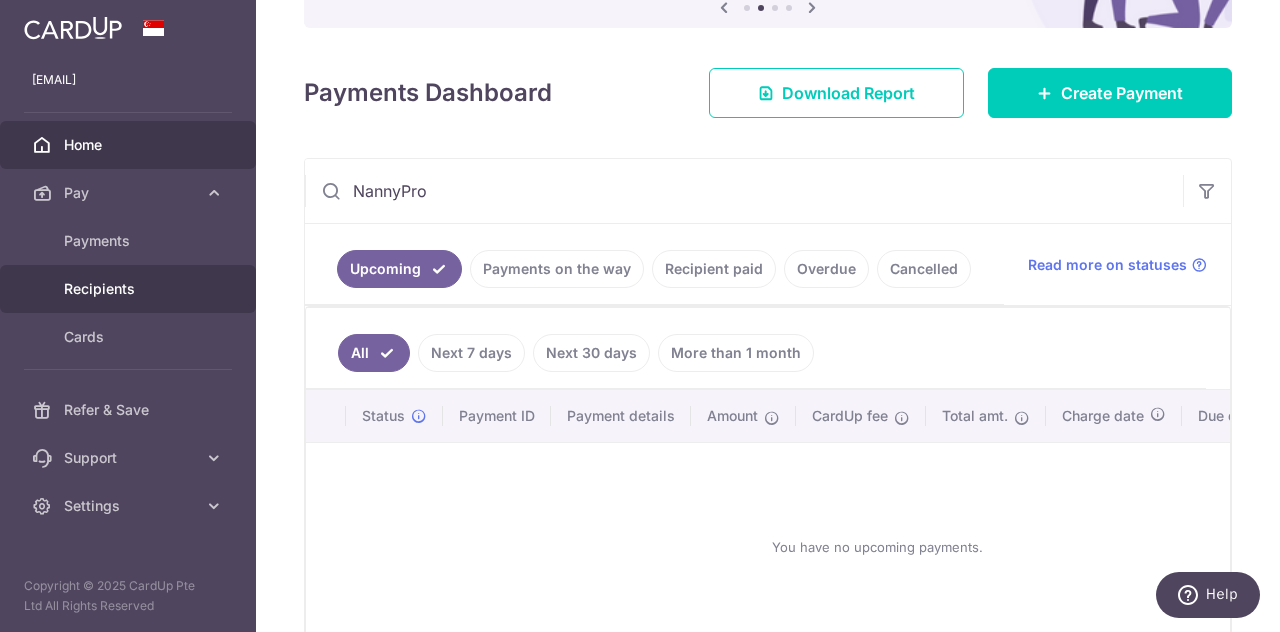 click on "Recipients" at bounding box center (130, 289) 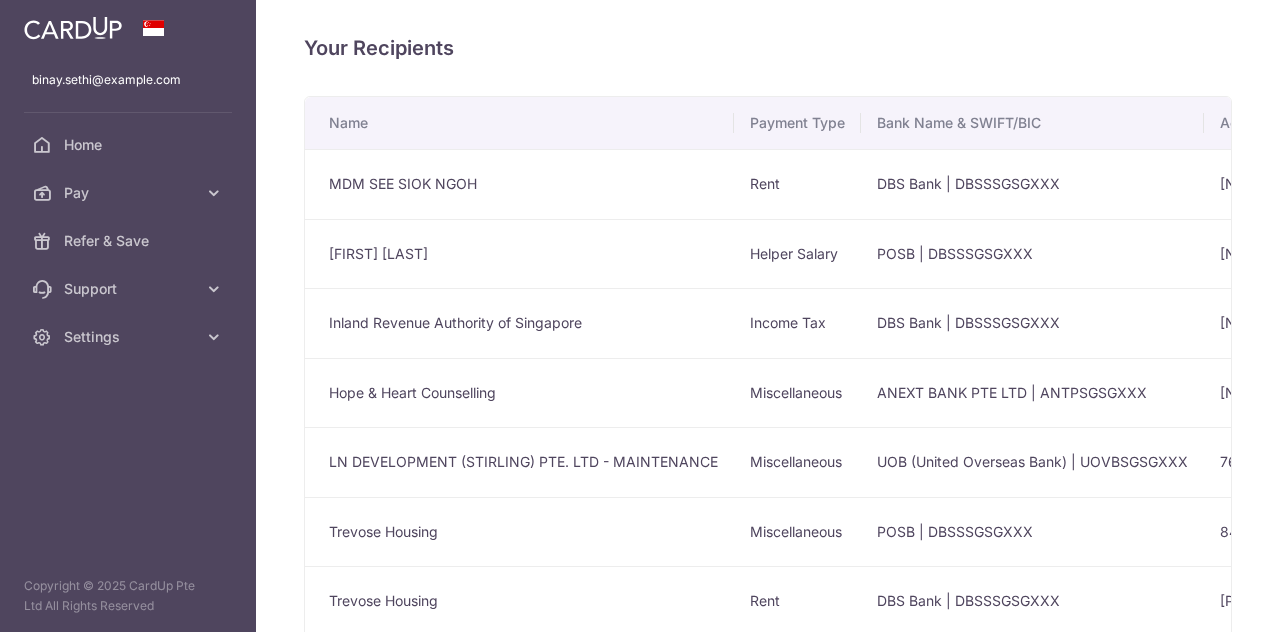 scroll, scrollTop: 0, scrollLeft: 0, axis: both 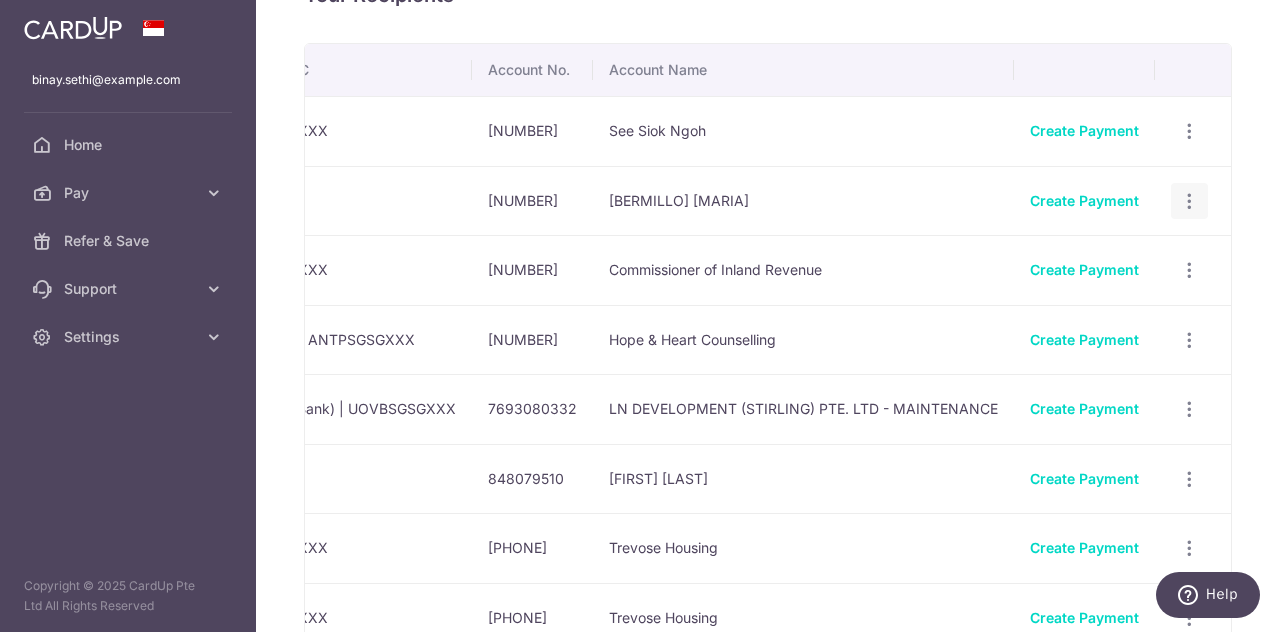 click at bounding box center [1189, 131] 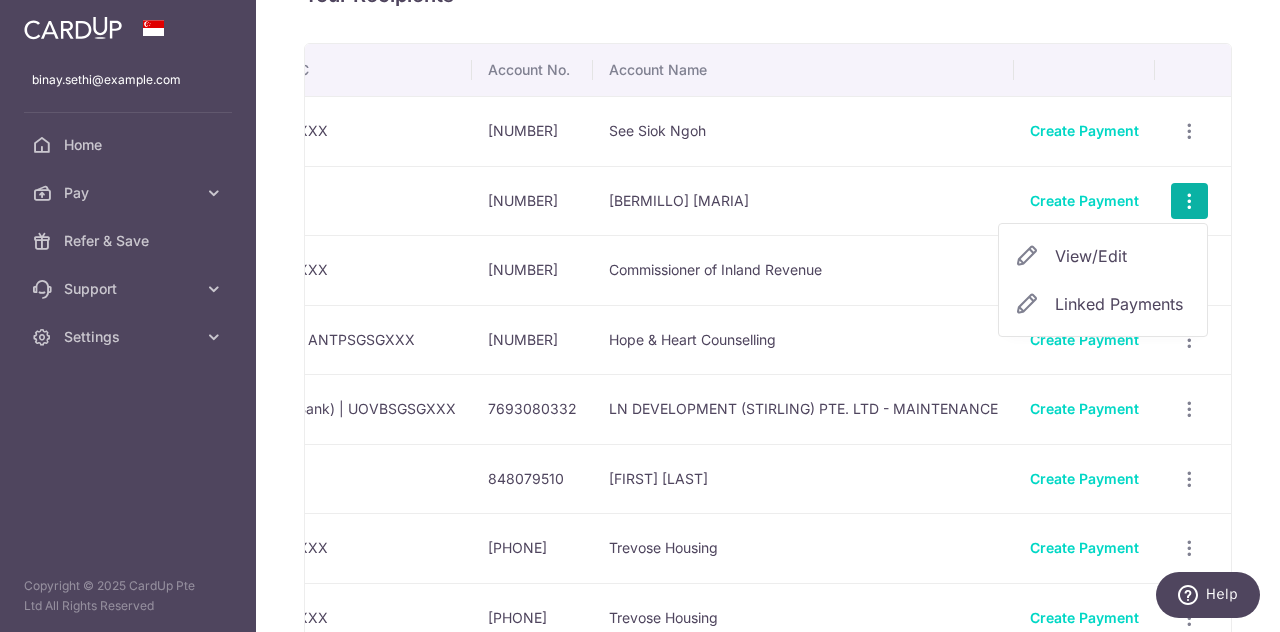 click on "View/Edit" at bounding box center [1123, 256] 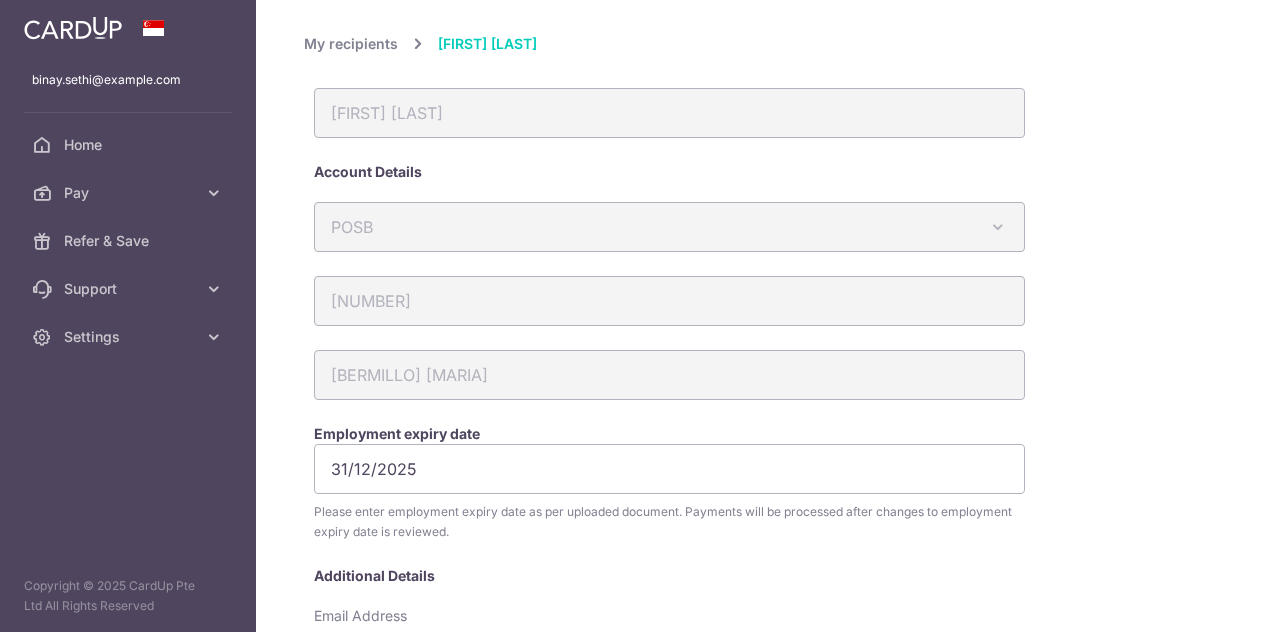 scroll, scrollTop: 296, scrollLeft: 0, axis: vertical 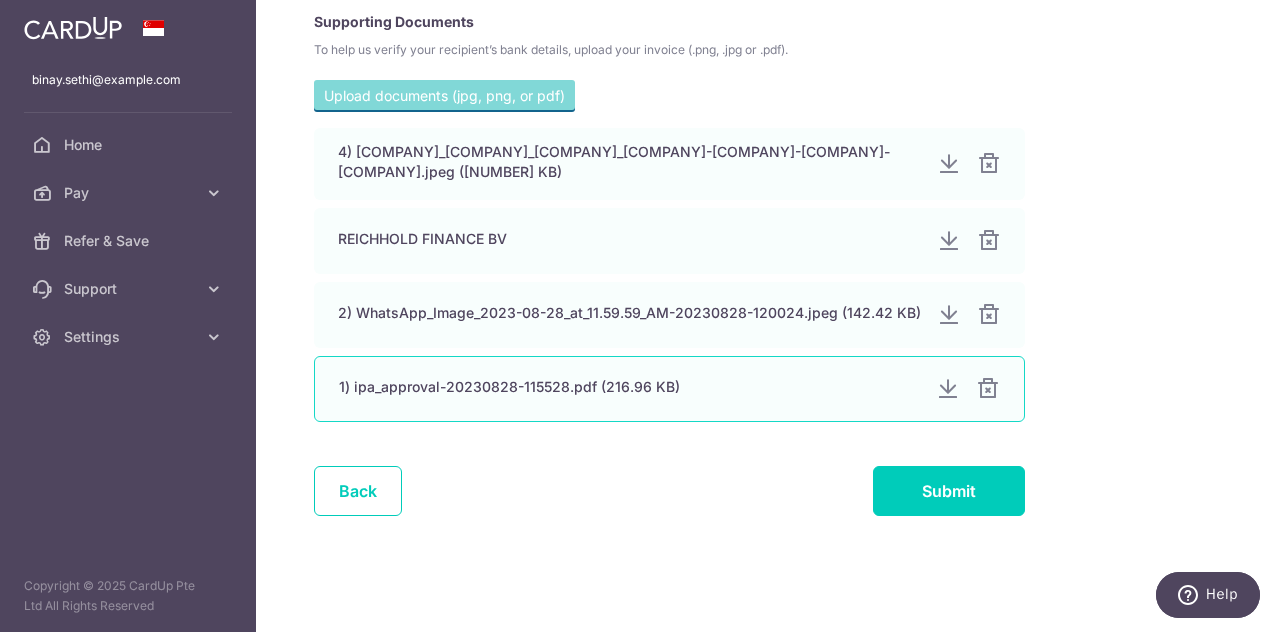 click at bounding box center [988, 389] 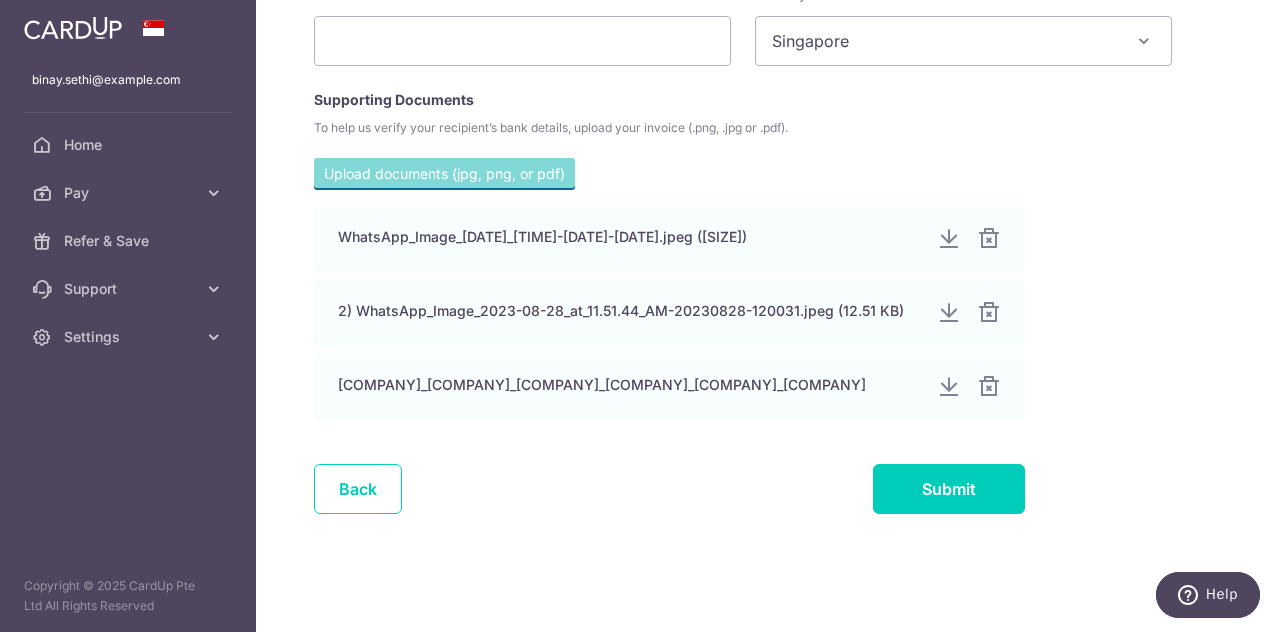 scroll, scrollTop: 1240, scrollLeft: 0, axis: vertical 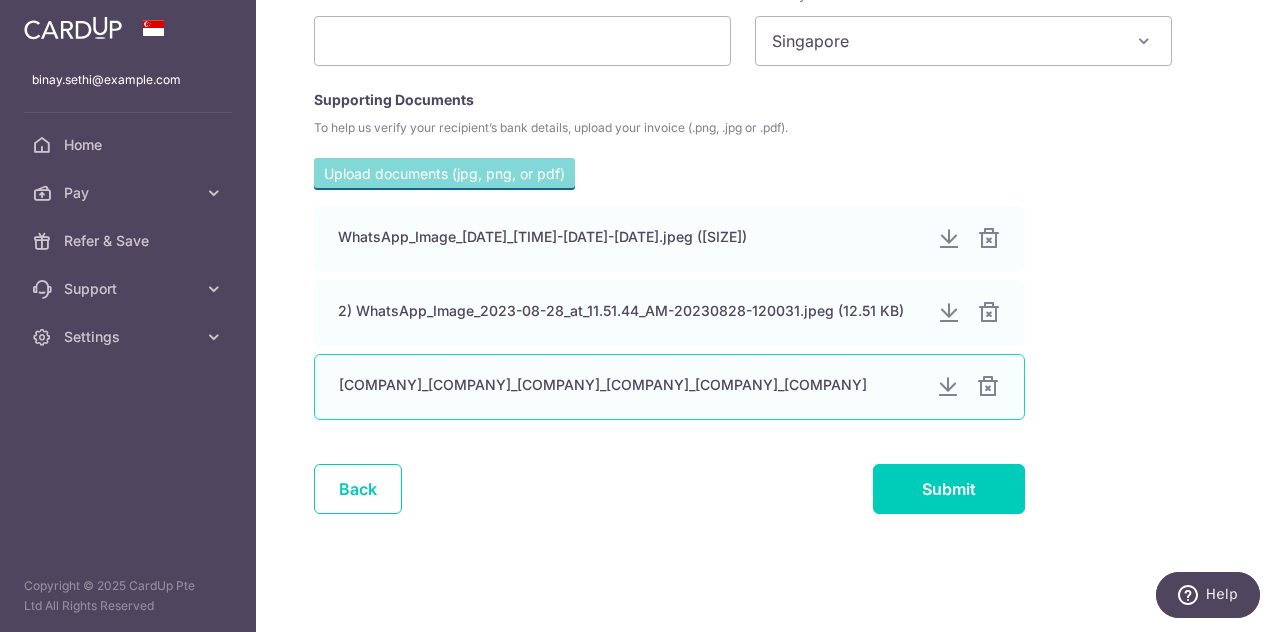 click on "[COMPANY]_[COMPANY]_[COMPANY]_[COMPANY]_[COMPANY]_[COMPANY]" at bounding box center (669, 387) 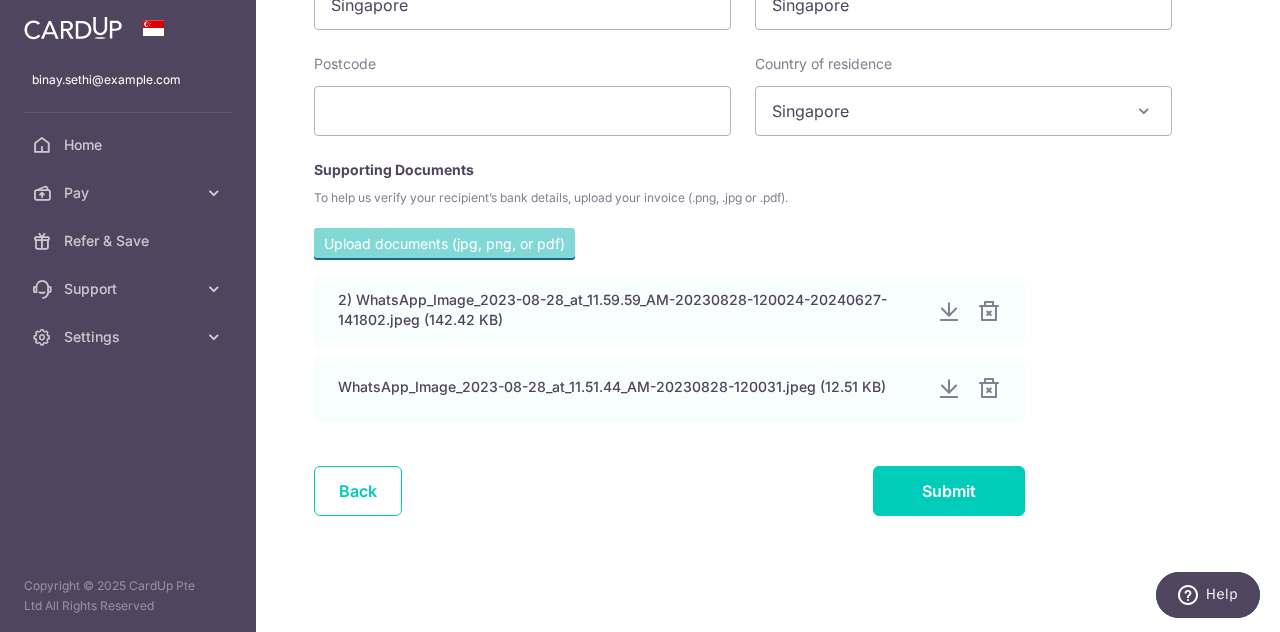 click at bounding box center (989, 389) 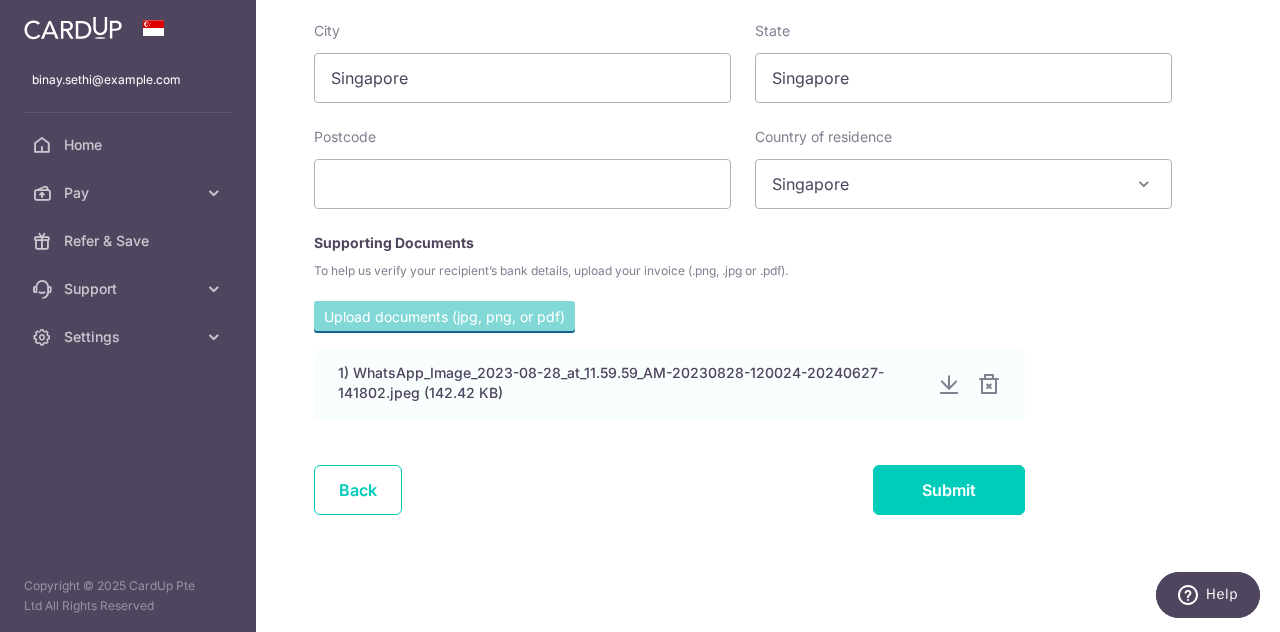 click at bounding box center (989, 385) 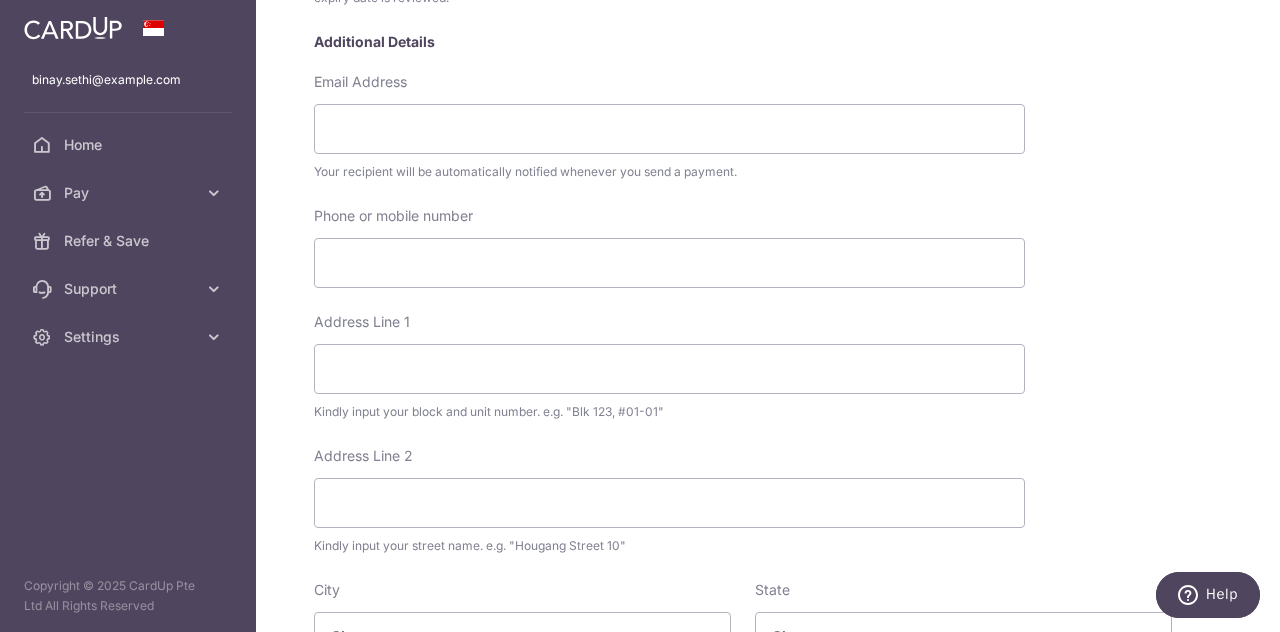 scroll, scrollTop: 1012, scrollLeft: 0, axis: vertical 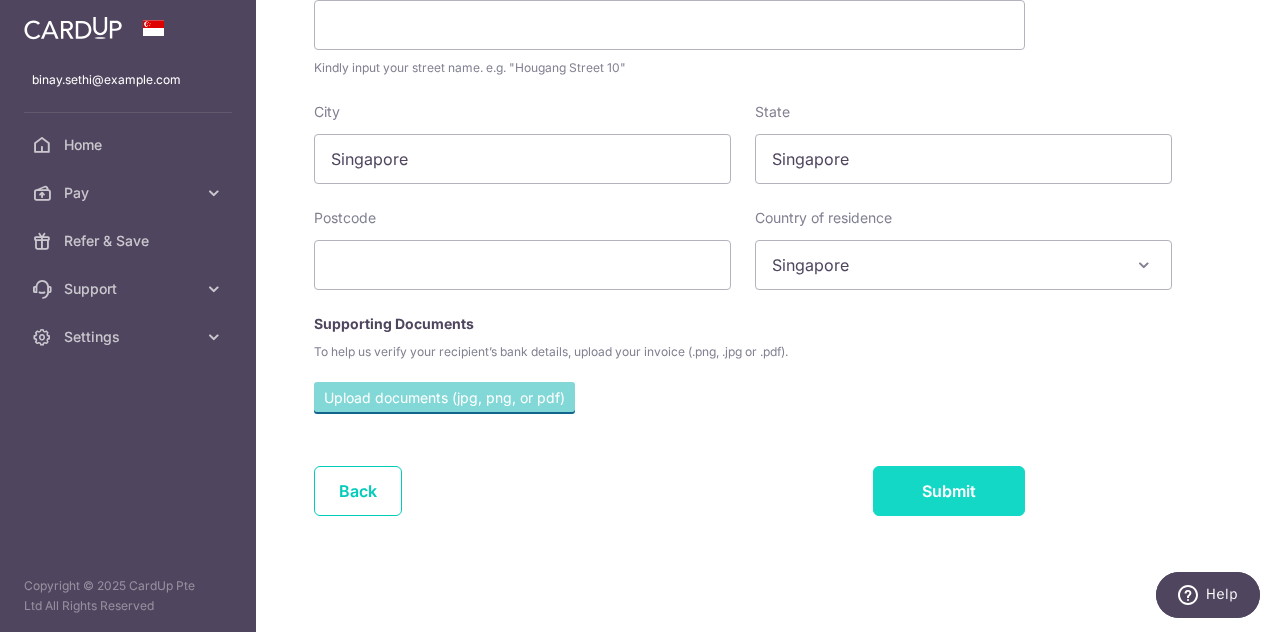click on "Submit" at bounding box center (949, 491) 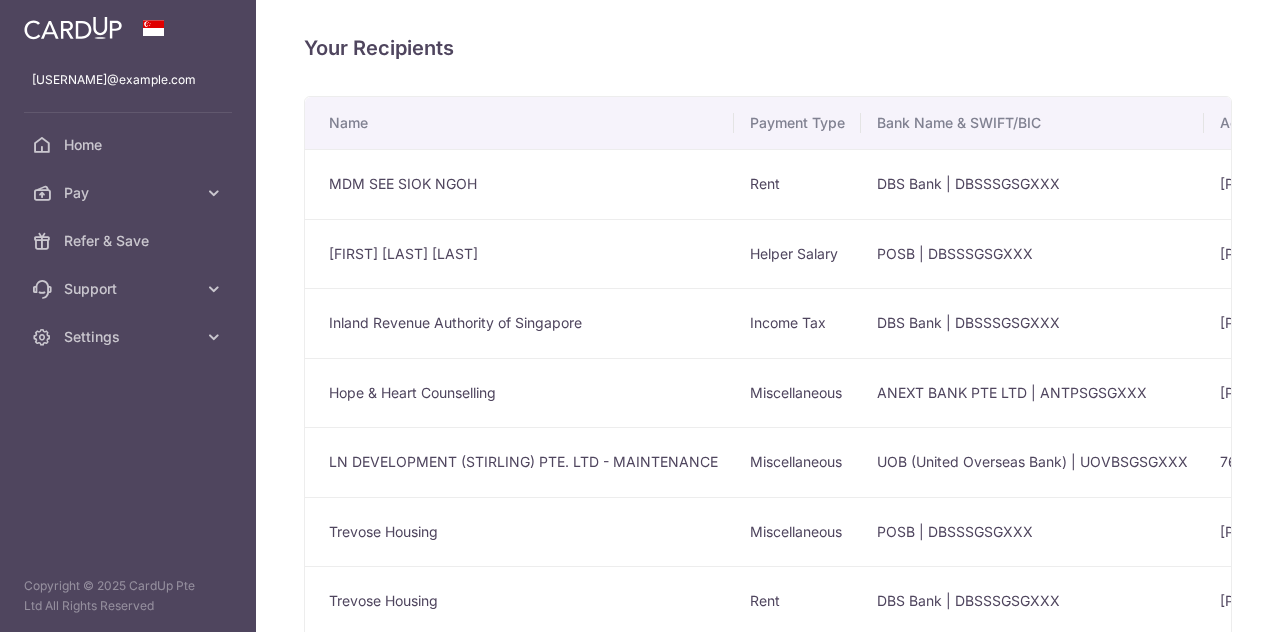 scroll, scrollTop: 0, scrollLeft: 0, axis: both 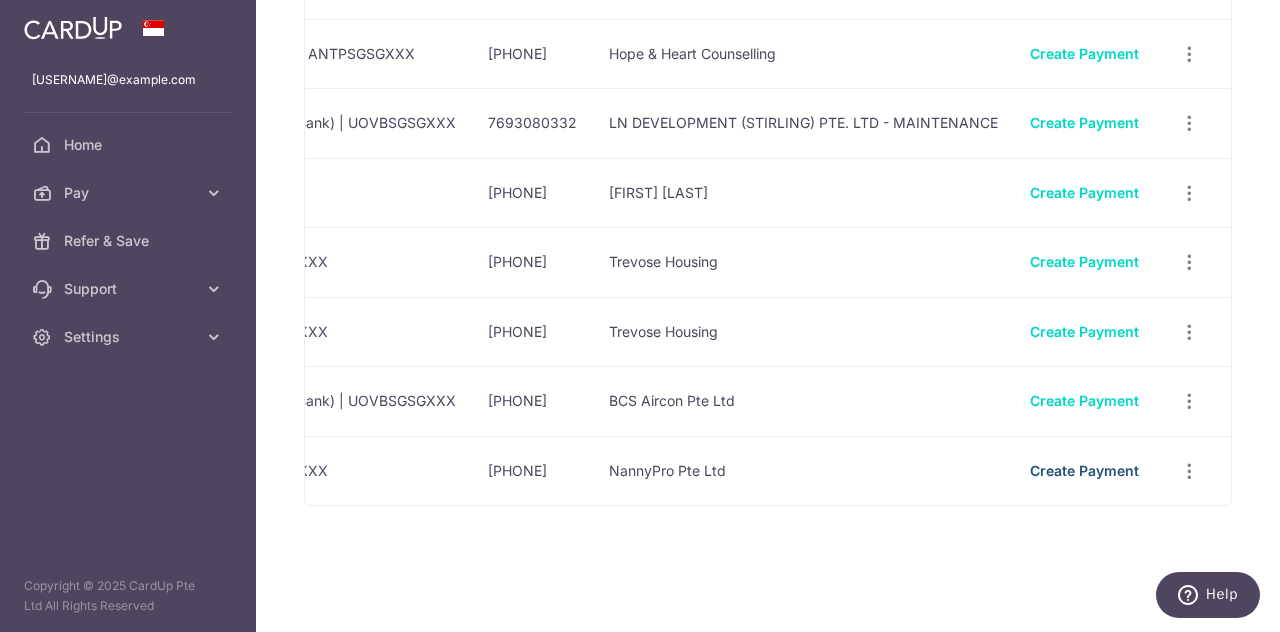 click on "Create Payment" at bounding box center [1084, 470] 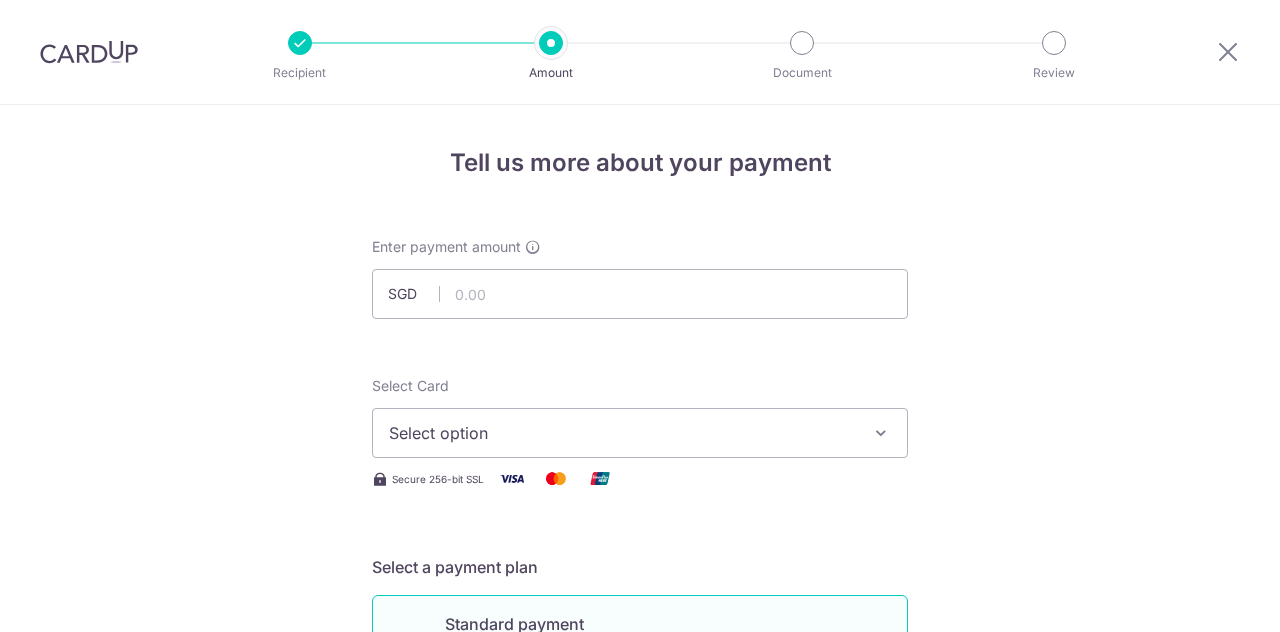 scroll, scrollTop: 0, scrollLeft: 0, axis: both 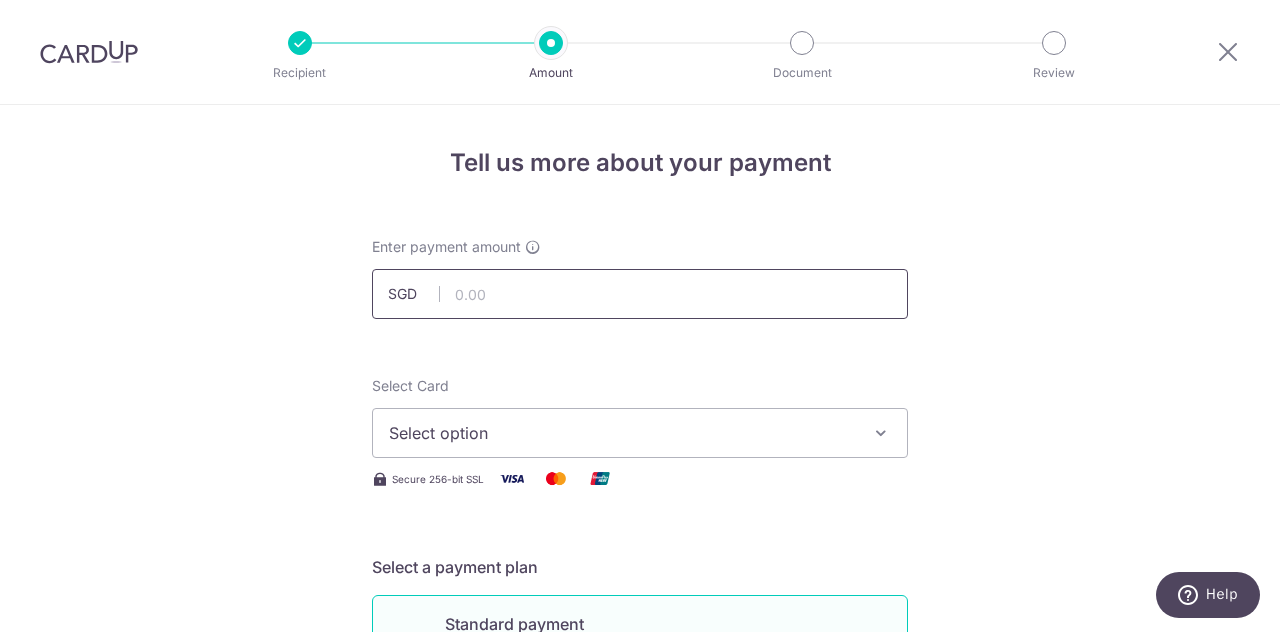 click at bounding box center [640, 294] 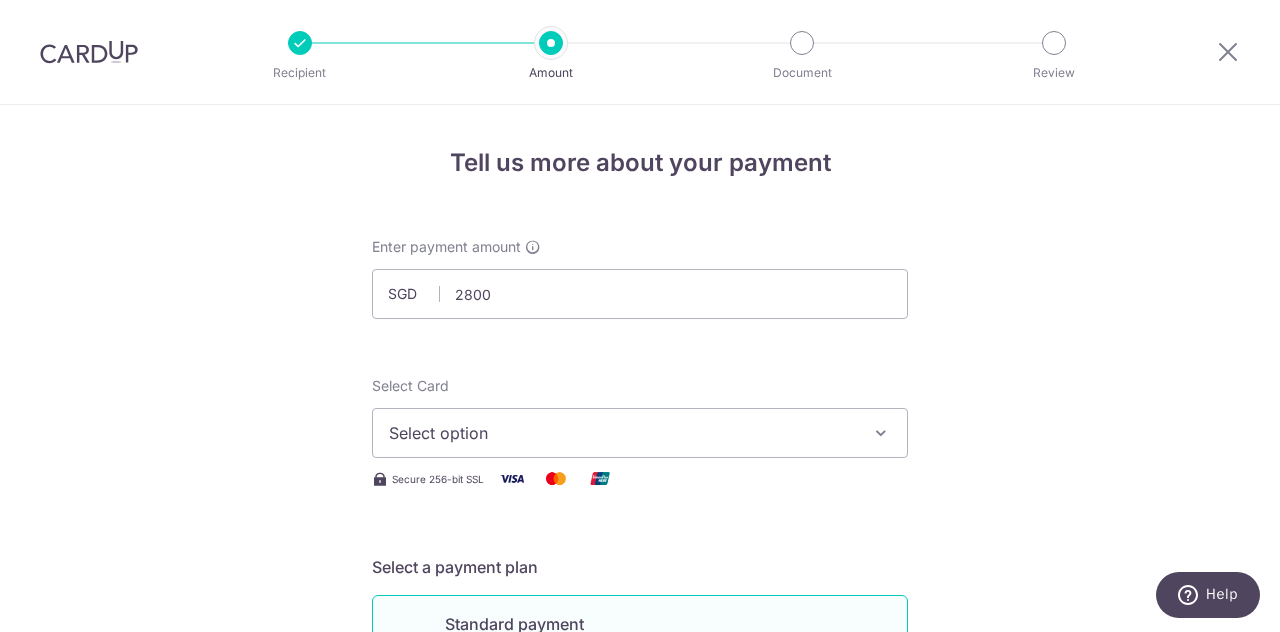 type on "2,800.00" 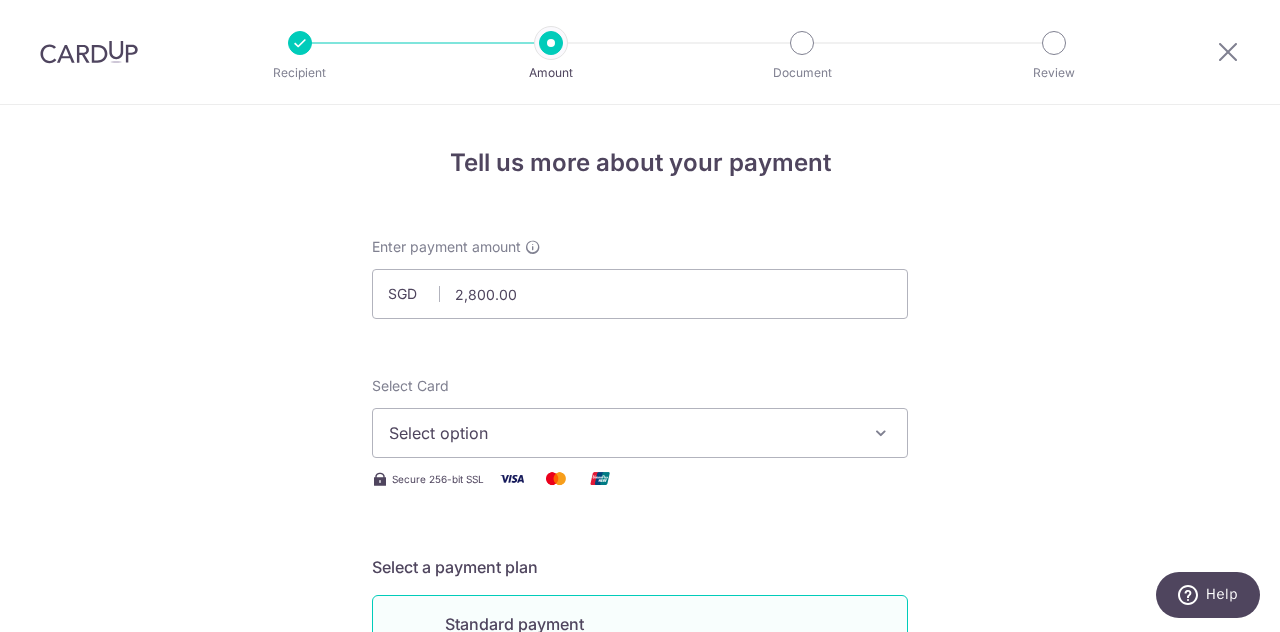 click on "Tell us more about your payment
Enter payment amount
SGD
2,800.00
2800.00
Select Card
Select option
Add credit card
Your Cards
**** [CARD_LAST_FOUR]
Secure 256-bit SSL
Text
New card details
Card
Secure 256-bit SSL" at bounding box center (640, 1009) 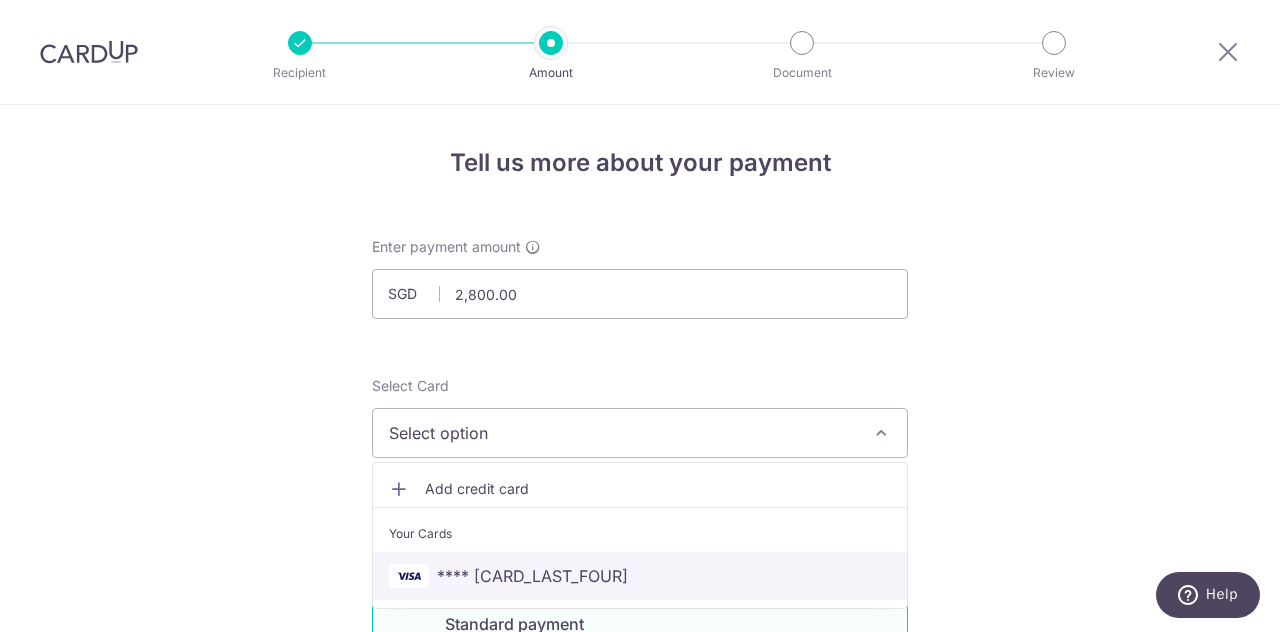 click on "**** [CARD_LAST_FOUR]" at bounding box center (532, 576) 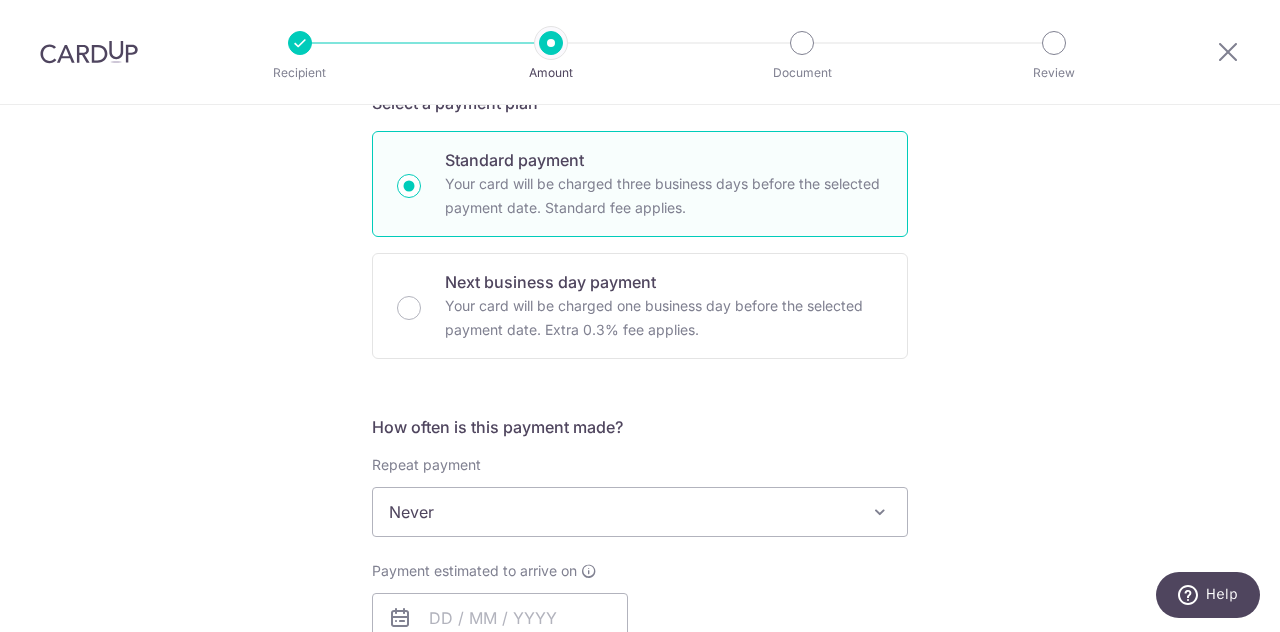 scroll, scrollTop: 465, scrollLeft: 0, axis: vertical 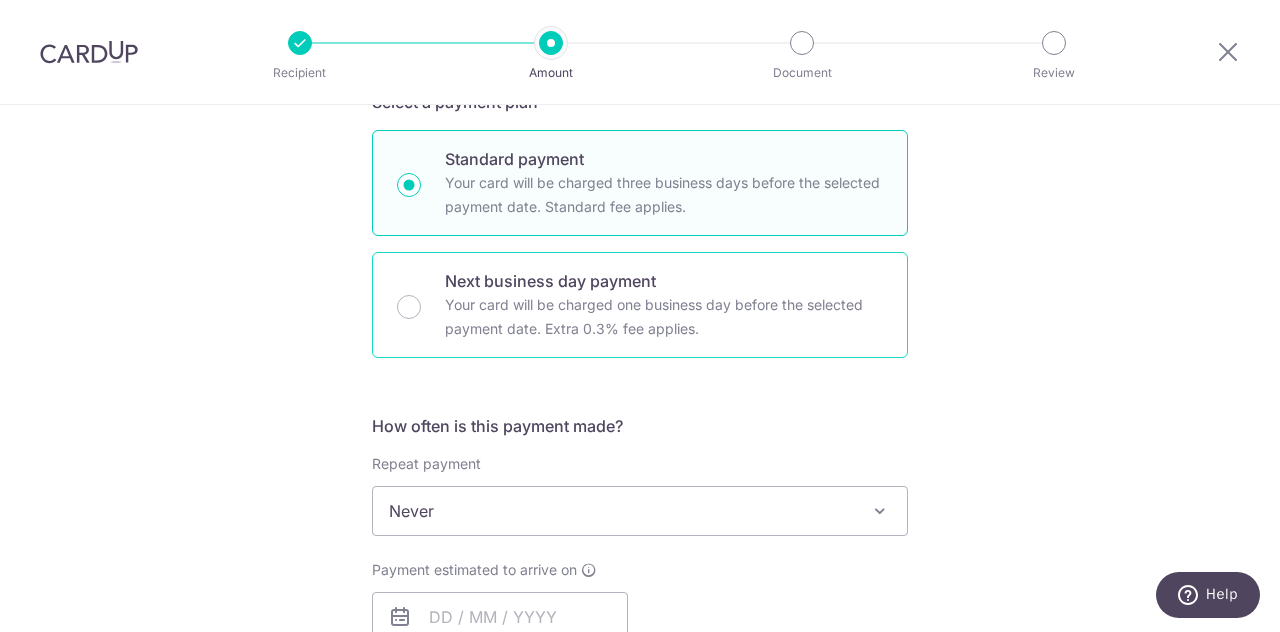 click on "Next business day payment
Your card will be charged one business day before the selected payment date. Extra 0.3% fee applies." at bounding box center (640, 305) 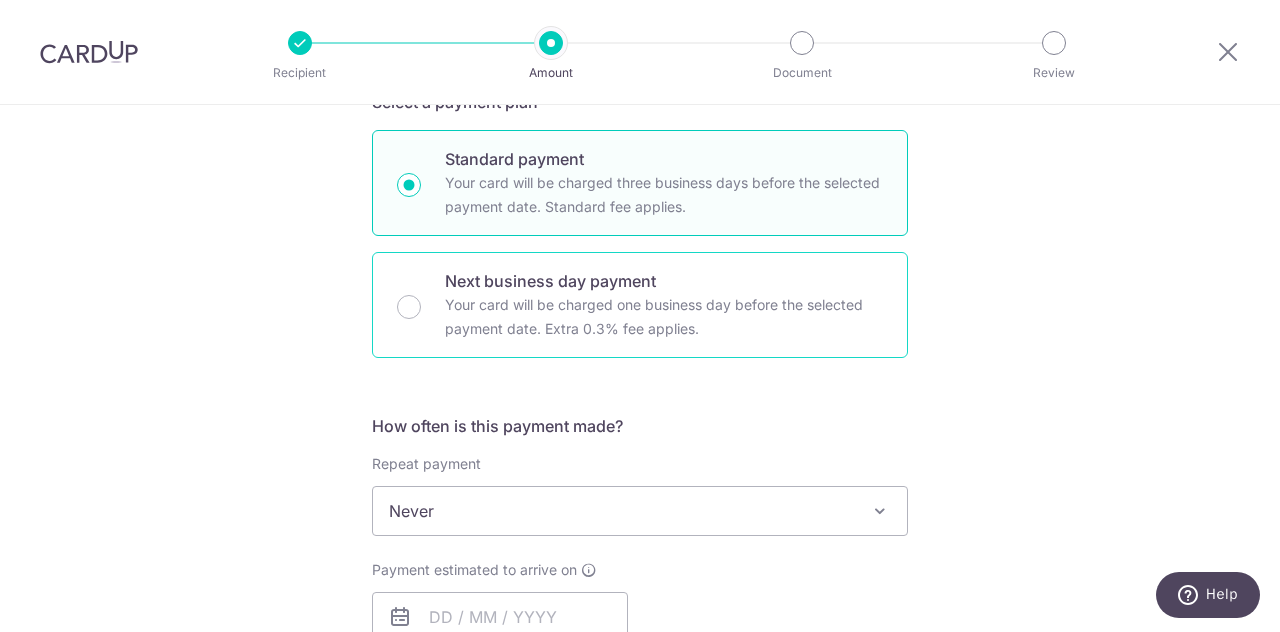 radio on "false" 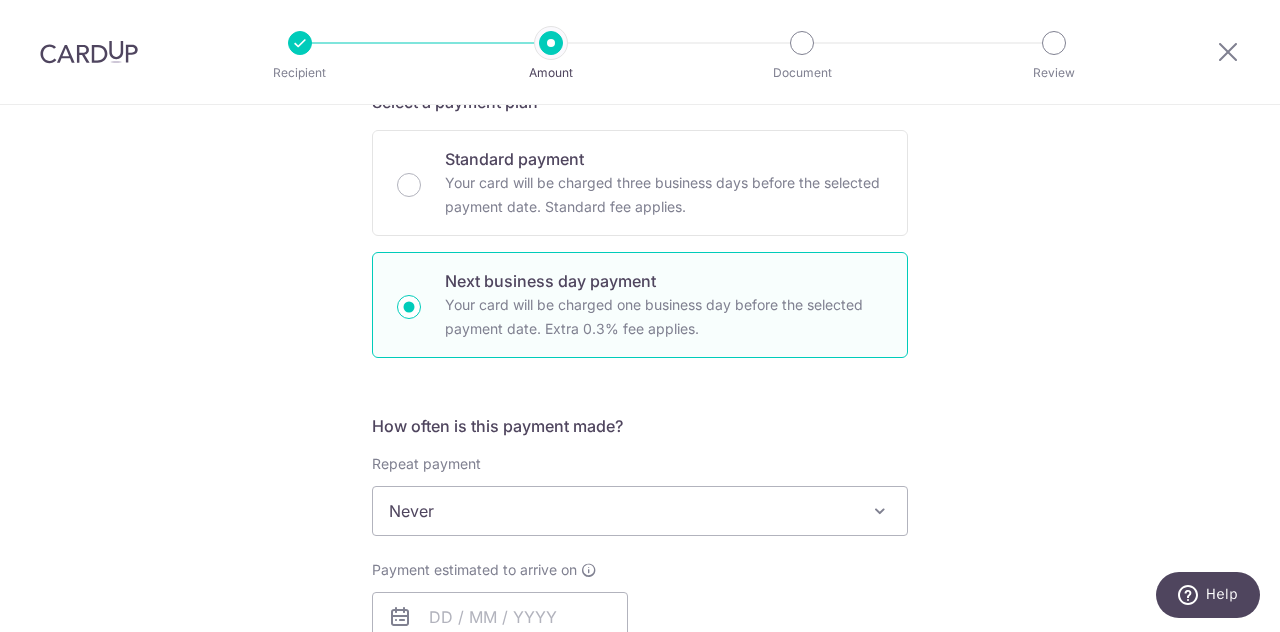 click on "Tell us more about your payment
Enter payment amount
SGD
2,800.00
2800.00
Select Card
**** 0142
Add credit card
Your Cards
**** 0142
Secure 256-bit SSL
Text
New card details
Card
Secure 256-bit SSL" at bounding box center [640, 530] 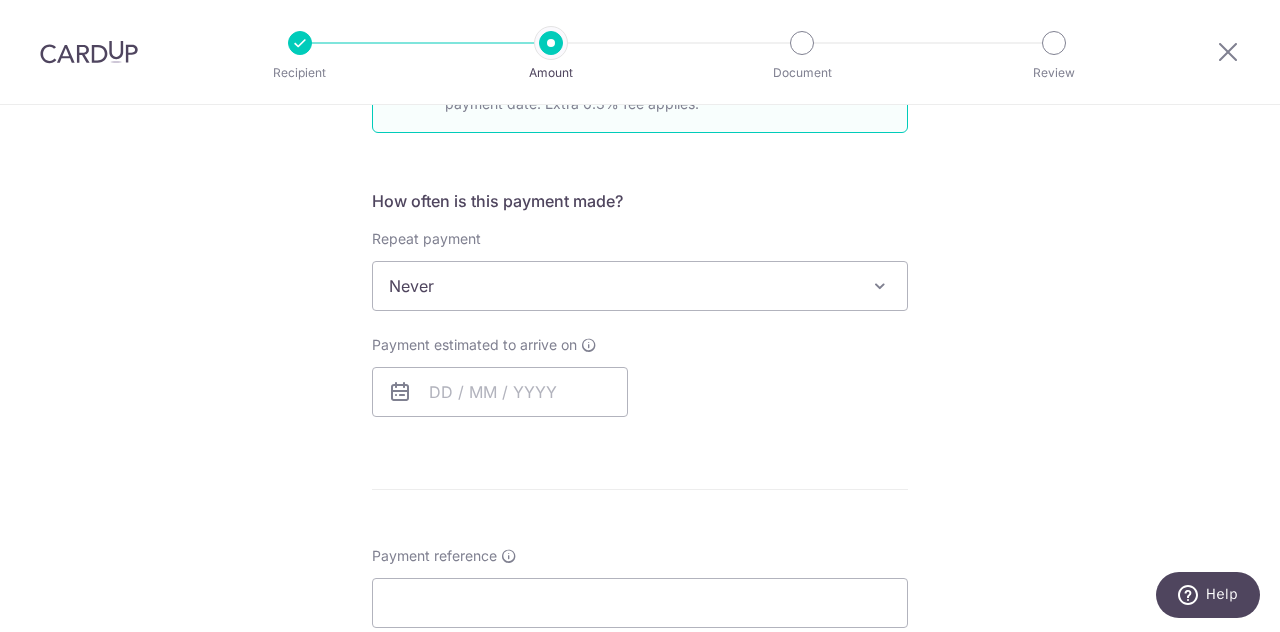 scroll, scrollTop: 698, scrollLeft: 0, axis: vertical 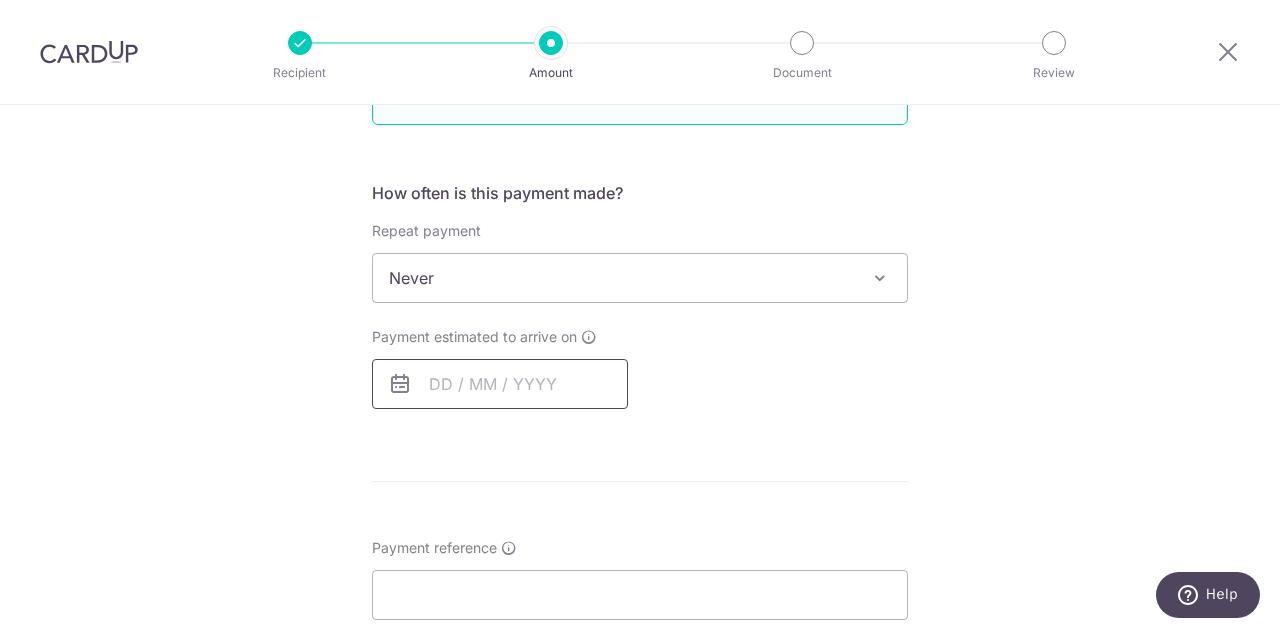 click at bounding box center [500, 384] 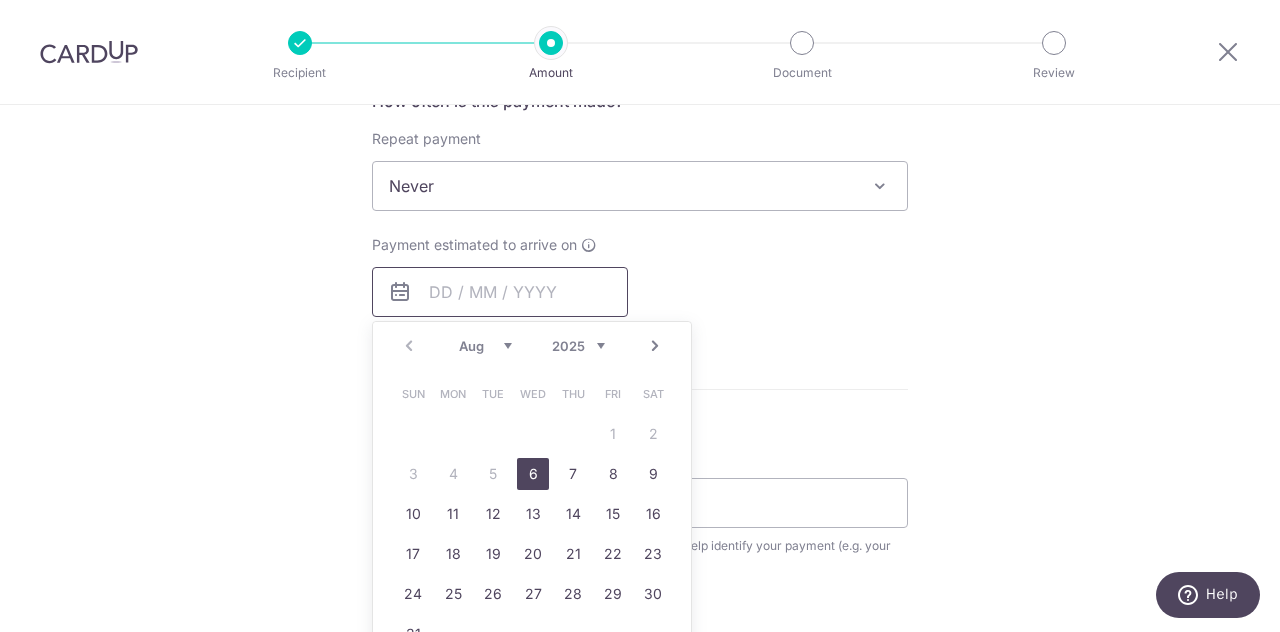 scroll, scrollTop: 801, scrollLeft: 0, axis: vertical 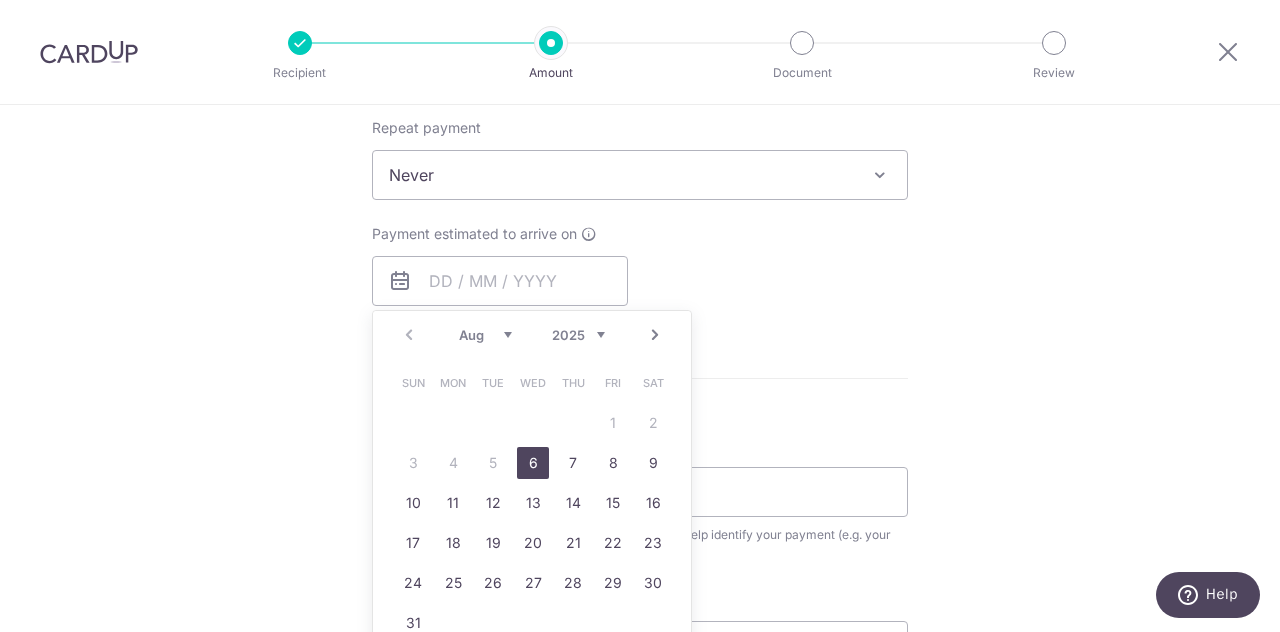 click on "6" at bounding box center [533, 463] 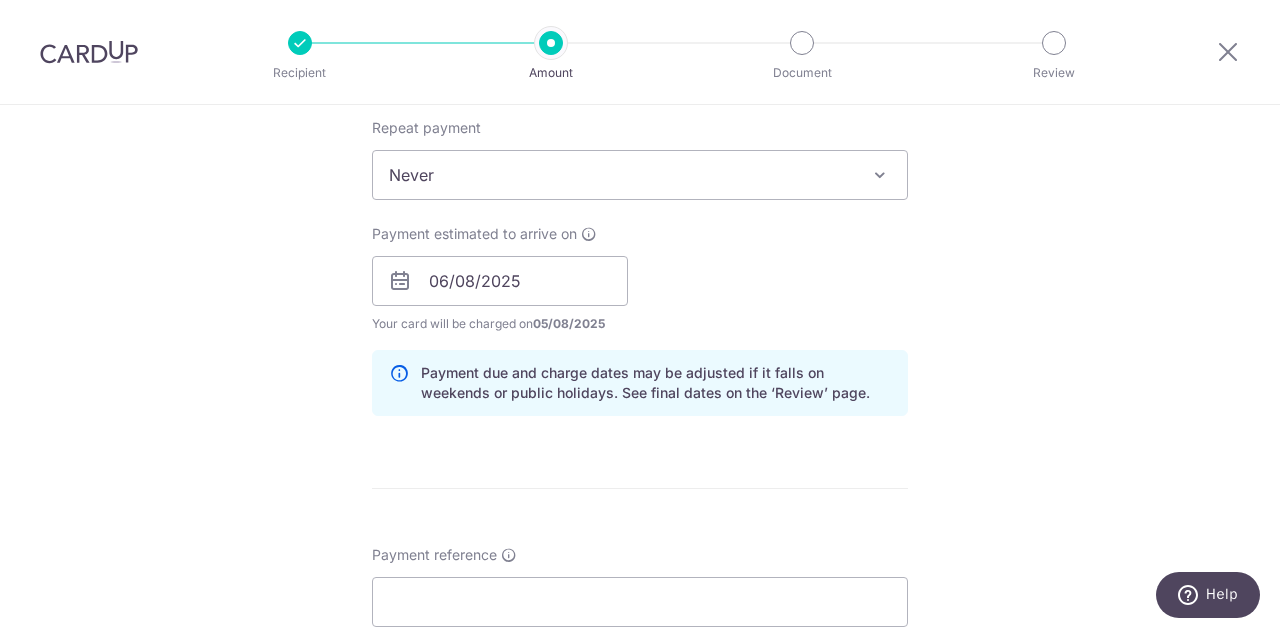 click on "Tell us more about your payment
Enter payment amount
SGD
2,800.00
2800.00
Select Card
**** 0142
Add credit card
Your Cards
**** 0142
Secure 256-bit SSL
Text
New card details
Card
Secure 256-bit SSL" at bounding box center [640, 249] 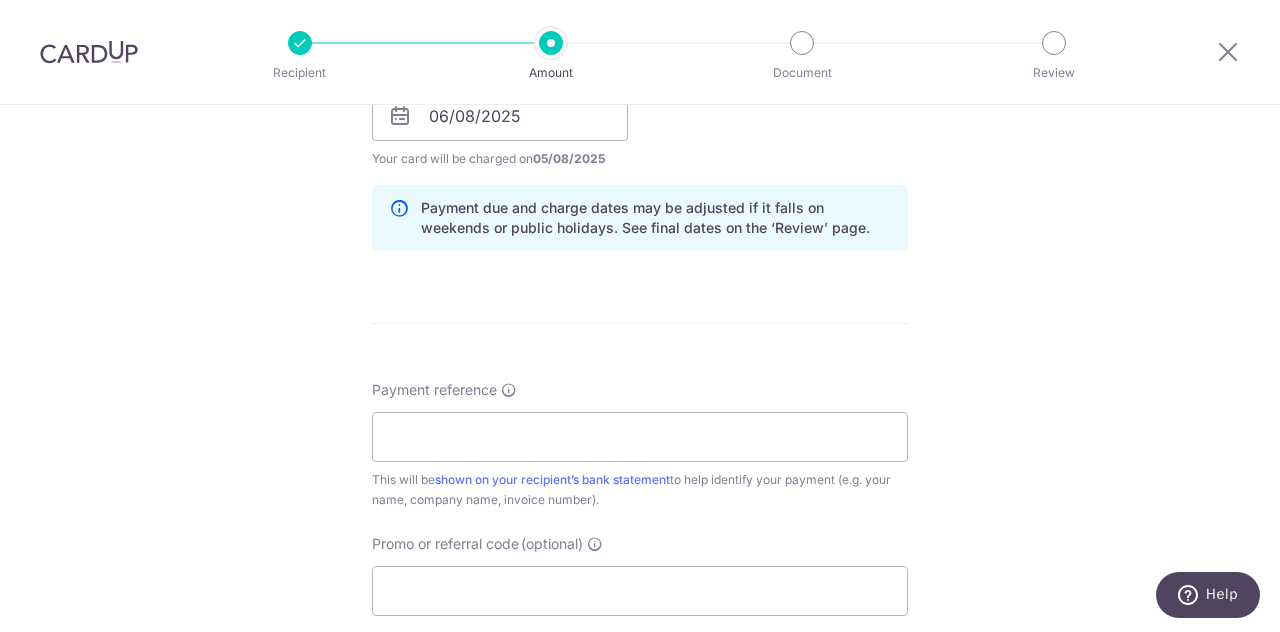 scroll, scrollTop: 994, scrollLeft: 0, axis: vertical 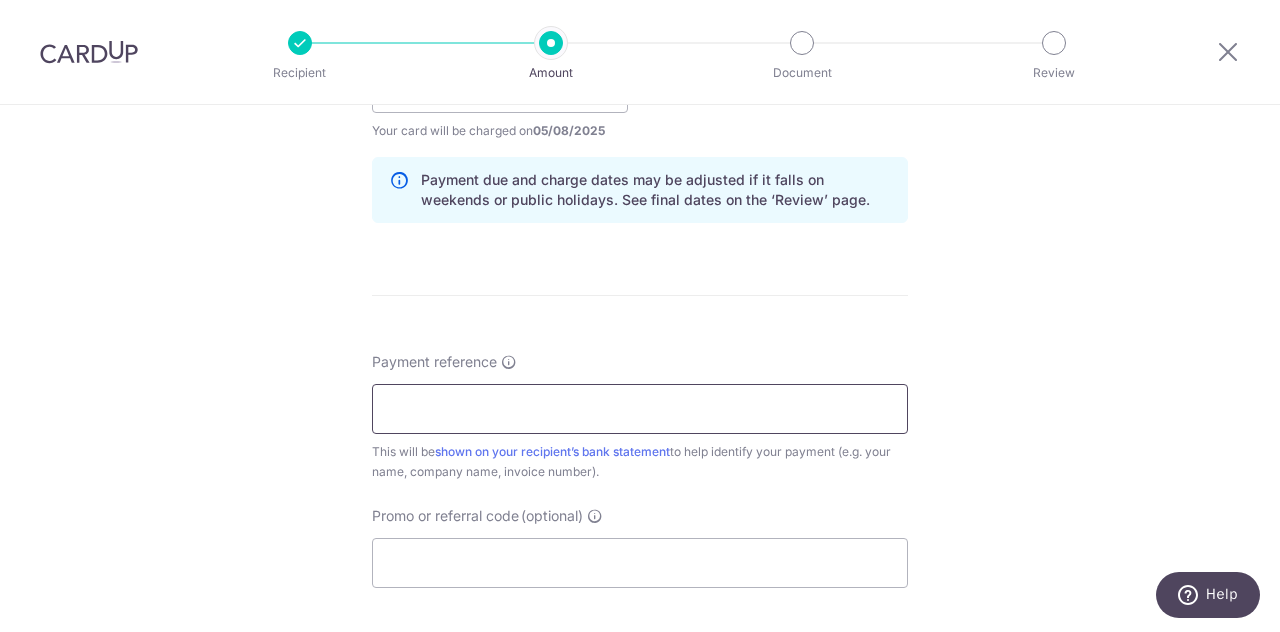 click on "Payment reference" at bounding box center (640, 409) 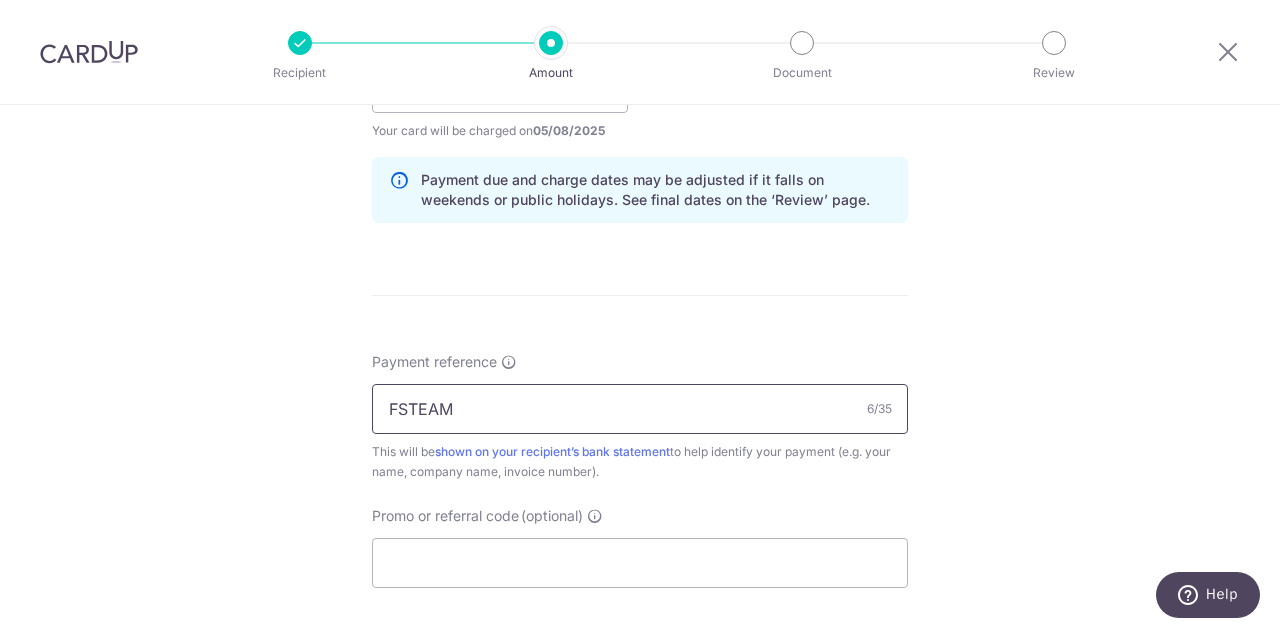click on "FSTEAM" at bounding box center (640, 409) 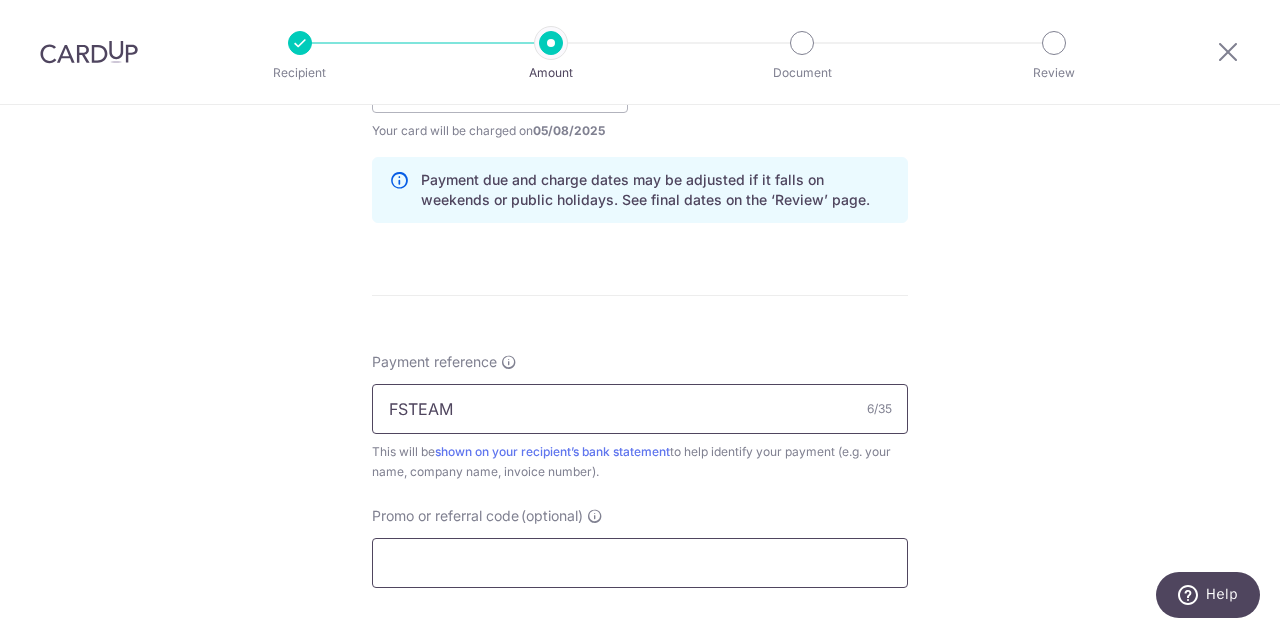 type on "FSTEAM" 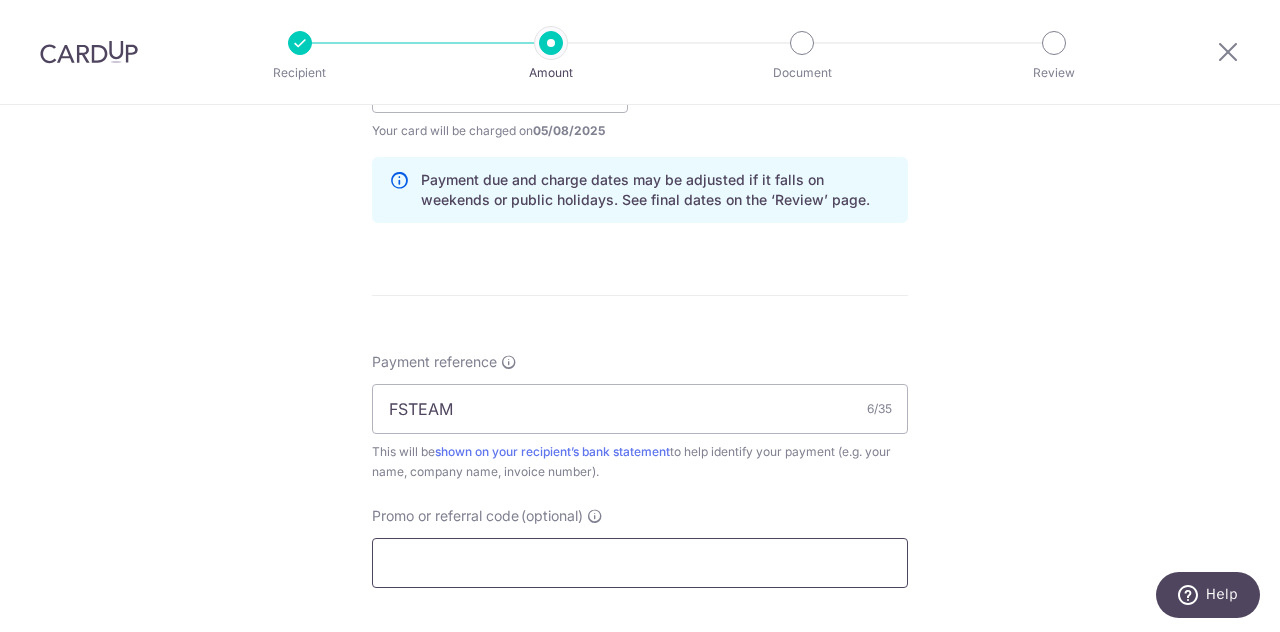 click on "Promo or referral code
(optional)" at bounding box center (640, 563) 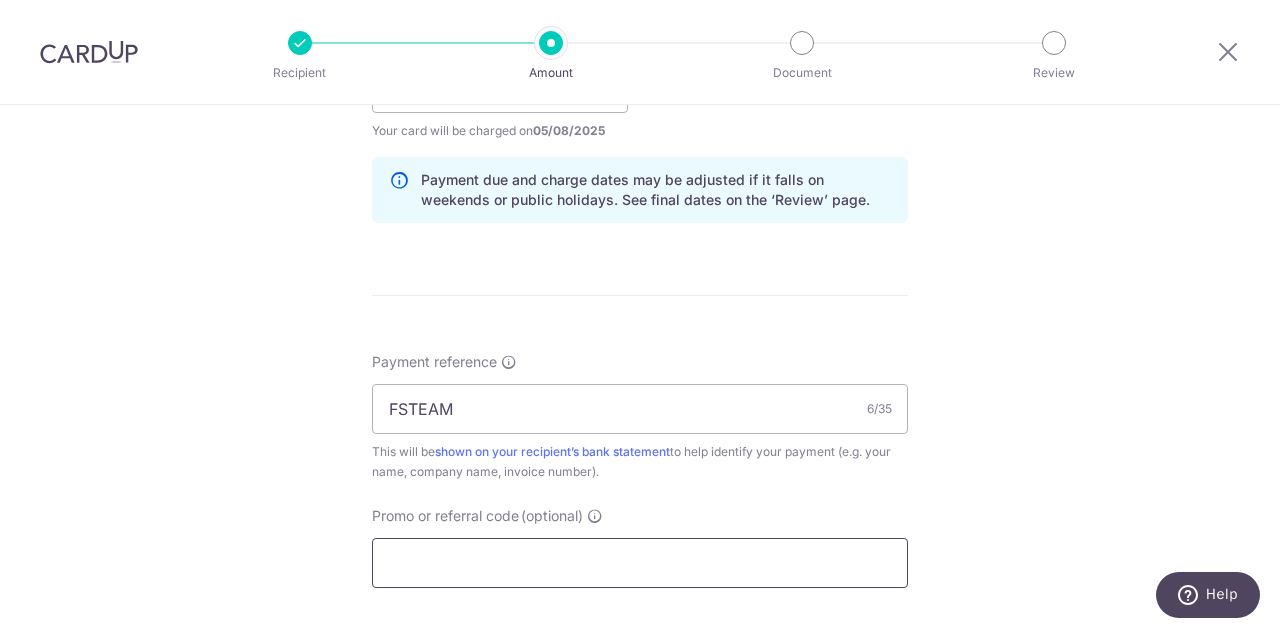paste on "FSTEAM" 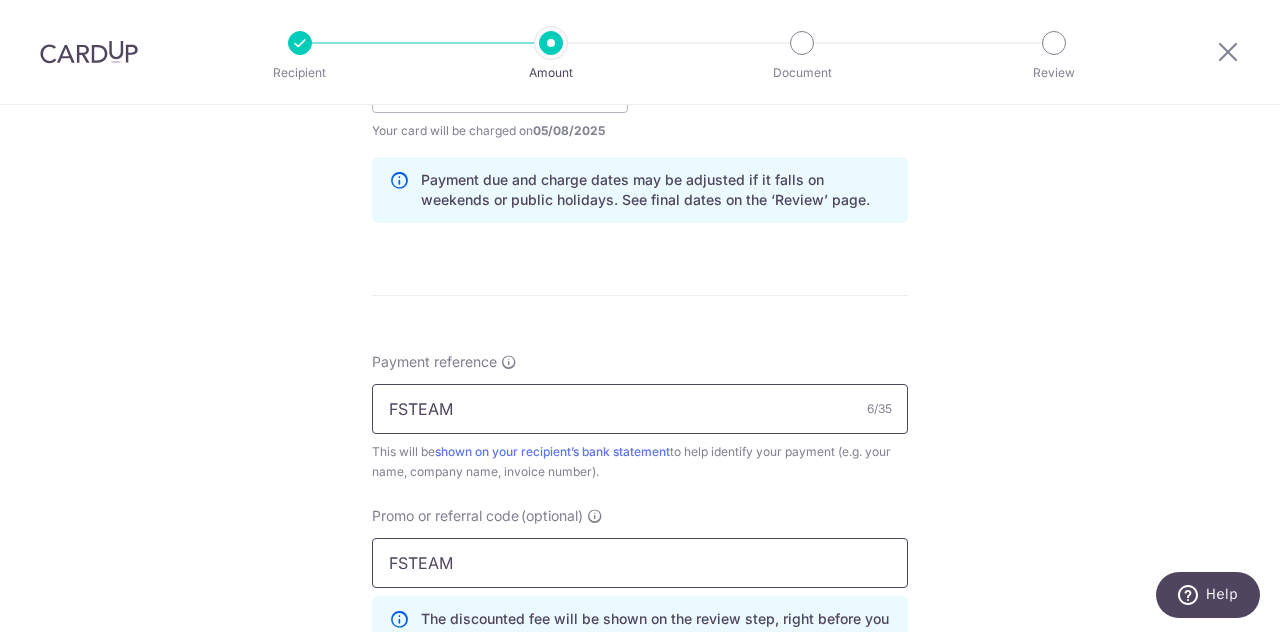 type on "FSTEAM" 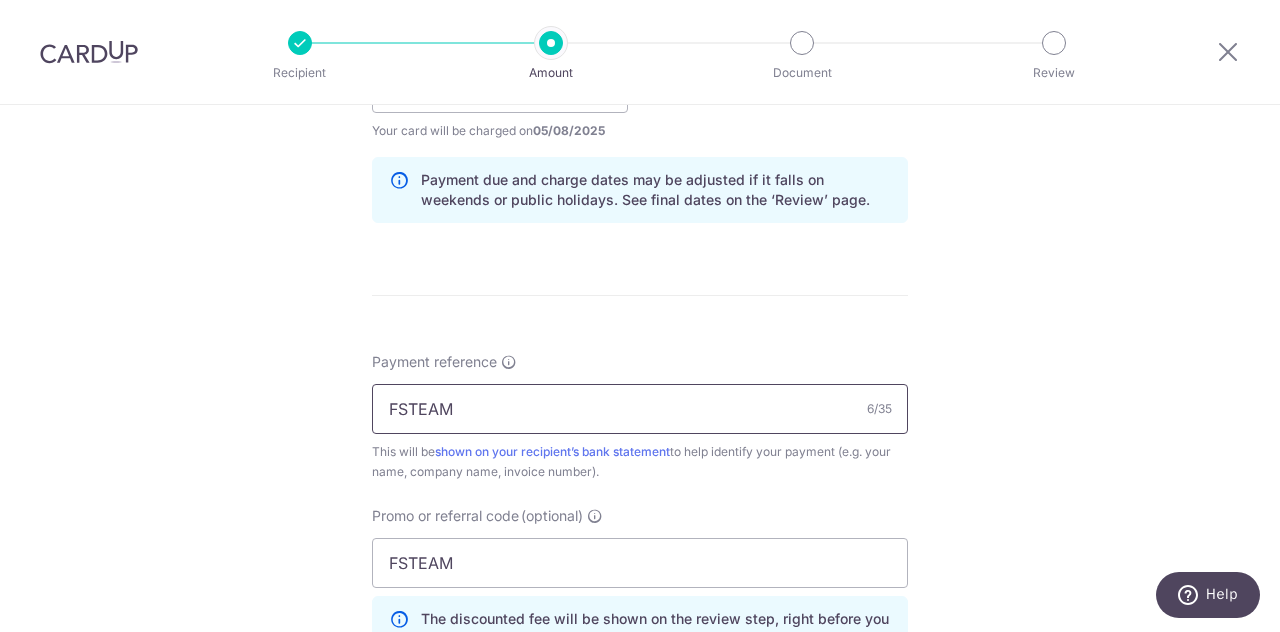 click on "FSTEAM" at bounding box center [640, 409] 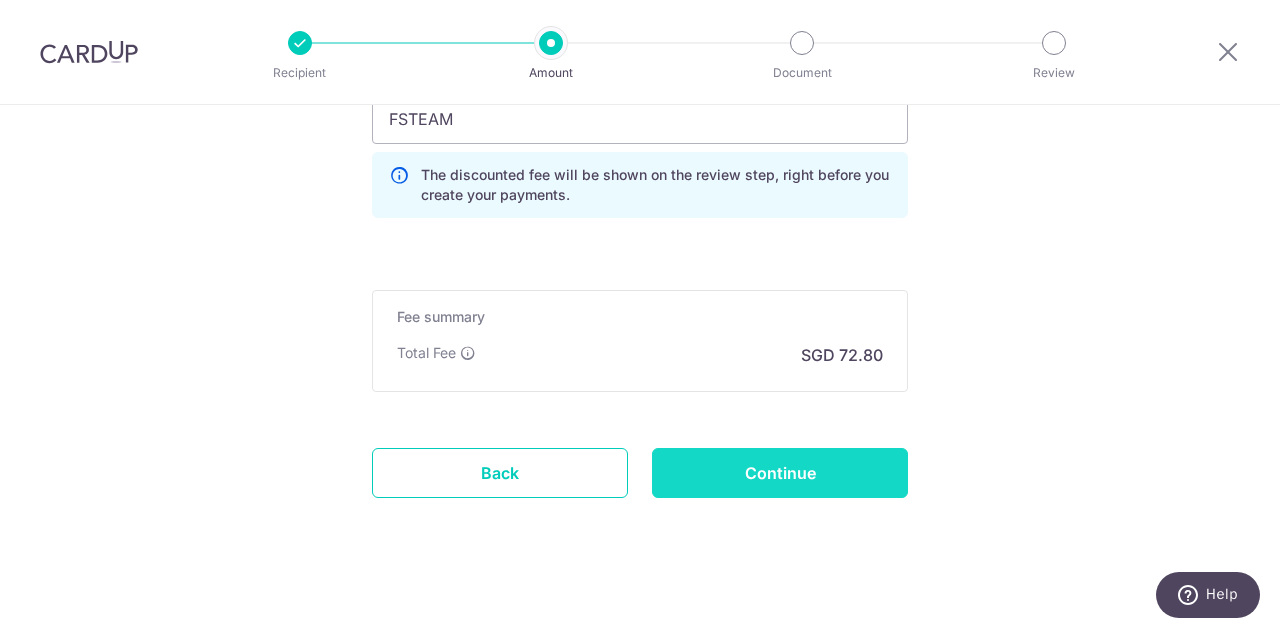 scroll, scrollTop: 1447, scrollLeft: 0, axis: vertical 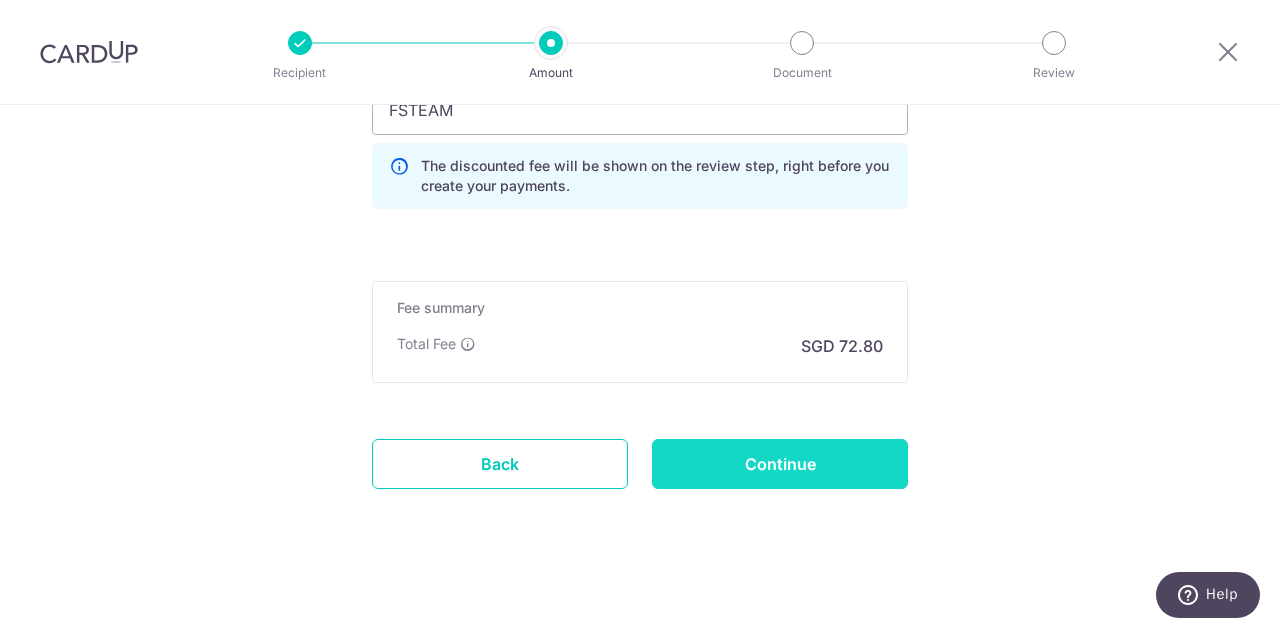 type on "Nannypro" 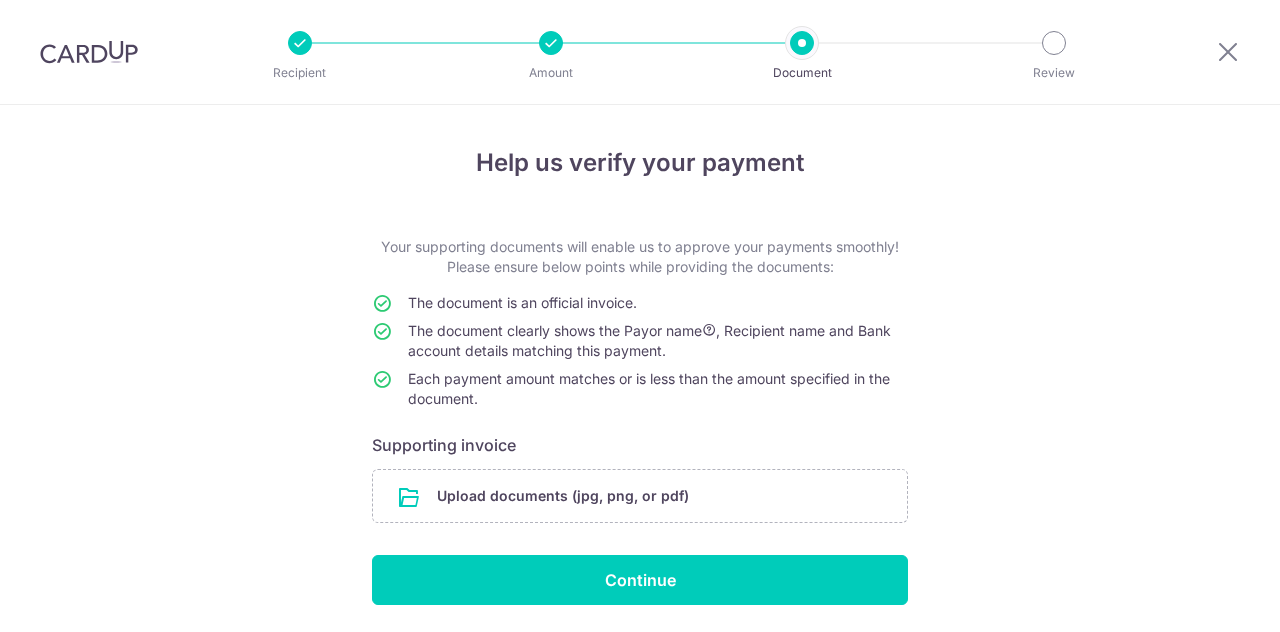 scroll, scrollTop: 0, scrollLeft: 0, axis: both 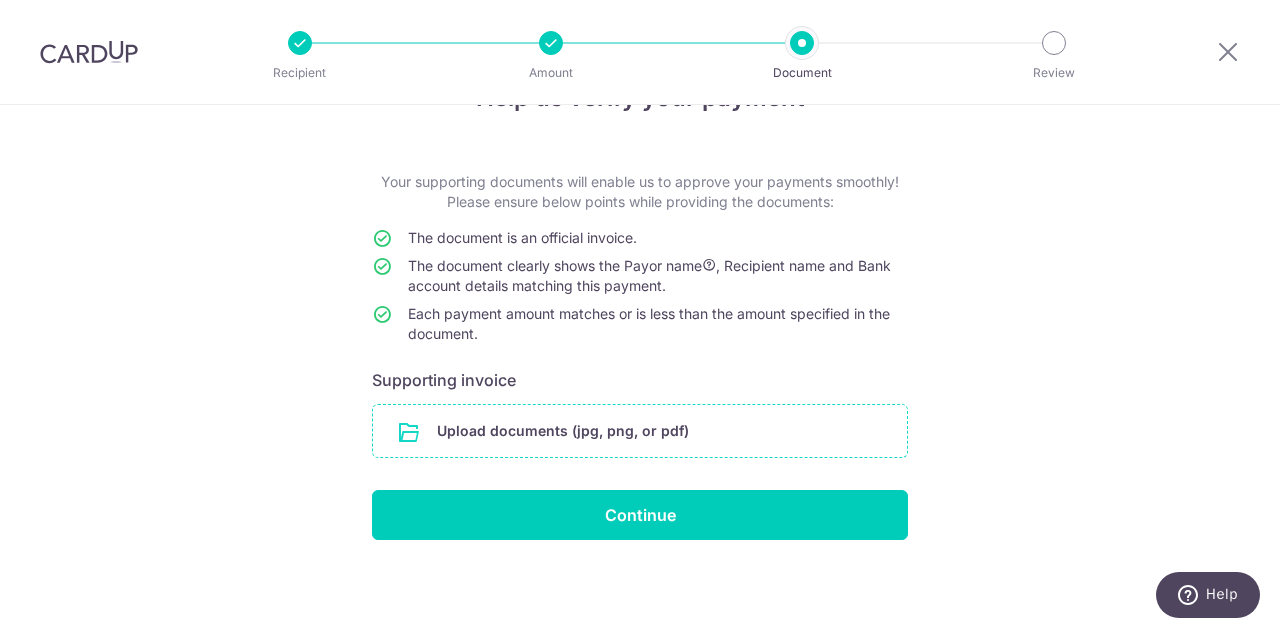 click at bounding box center [640, 431] 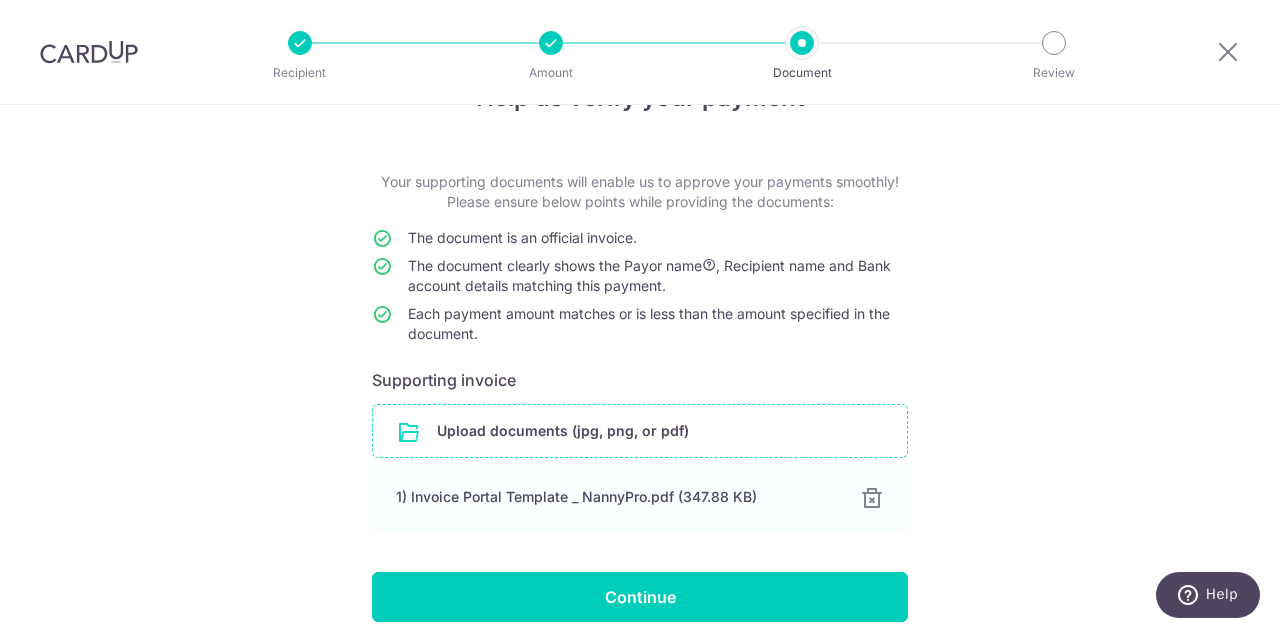 scroll, scrollTop: 147, scrollLeft: 0, axis: vertical 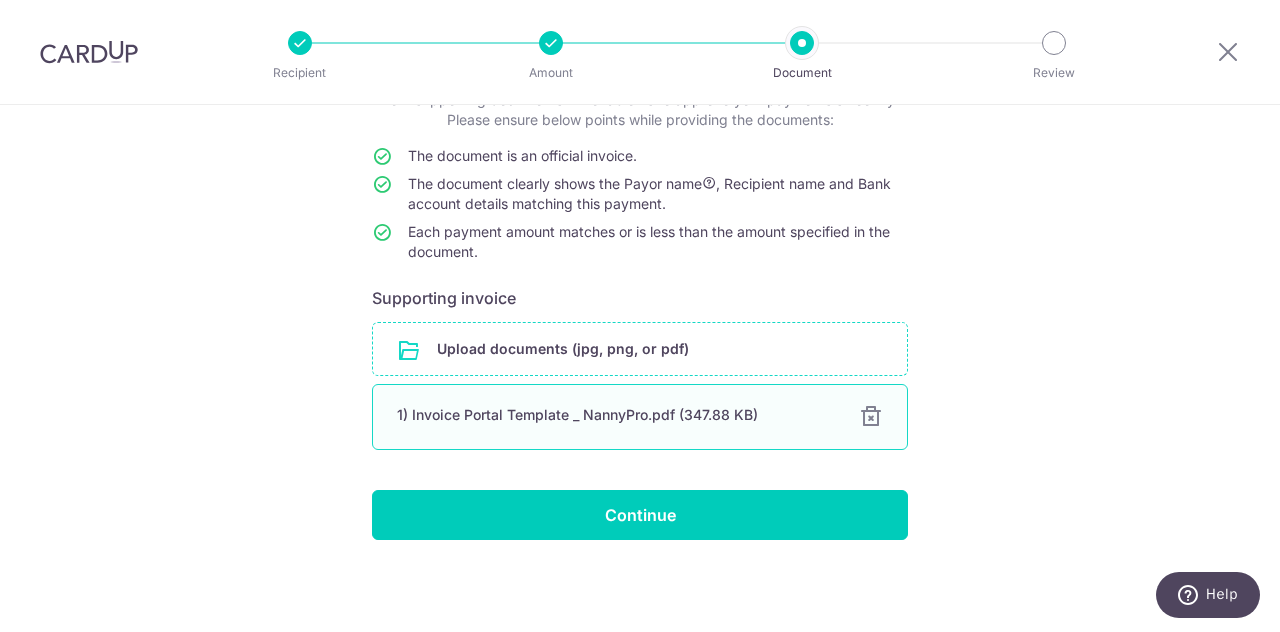 click on "1) Invoice Portal Template _ NannyPro.pdf (347.88 KB) 100% Done Download" at bounding box center (640, 417) 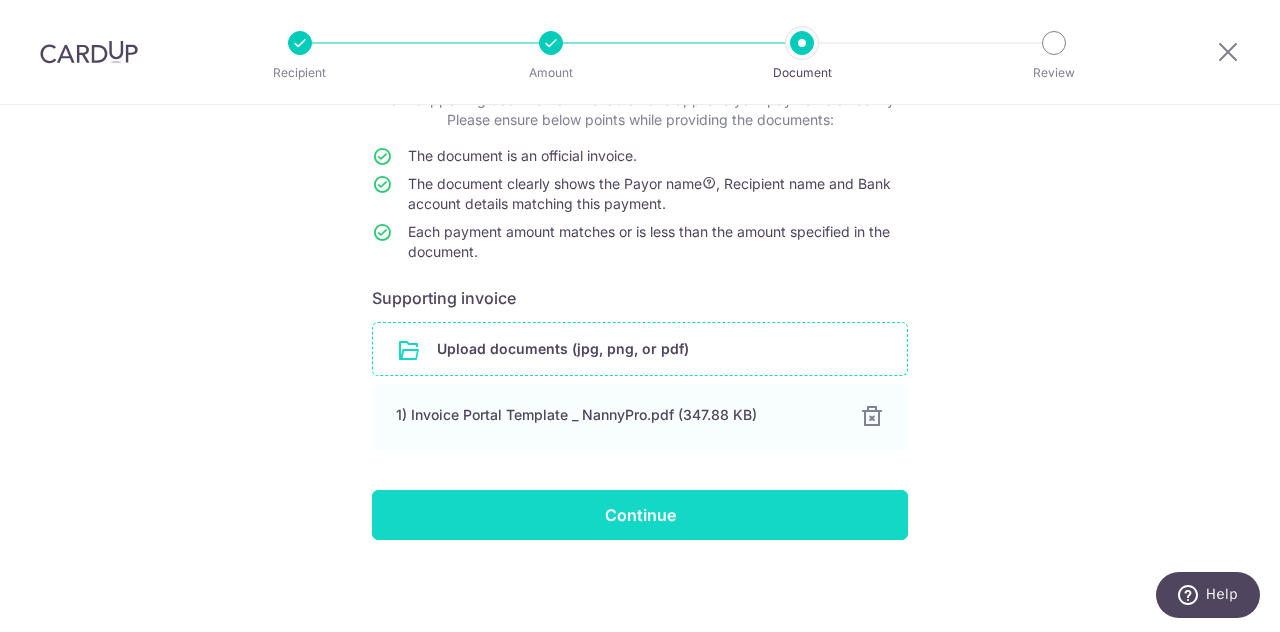 click on "Continue" at bounding box center [640, 515] 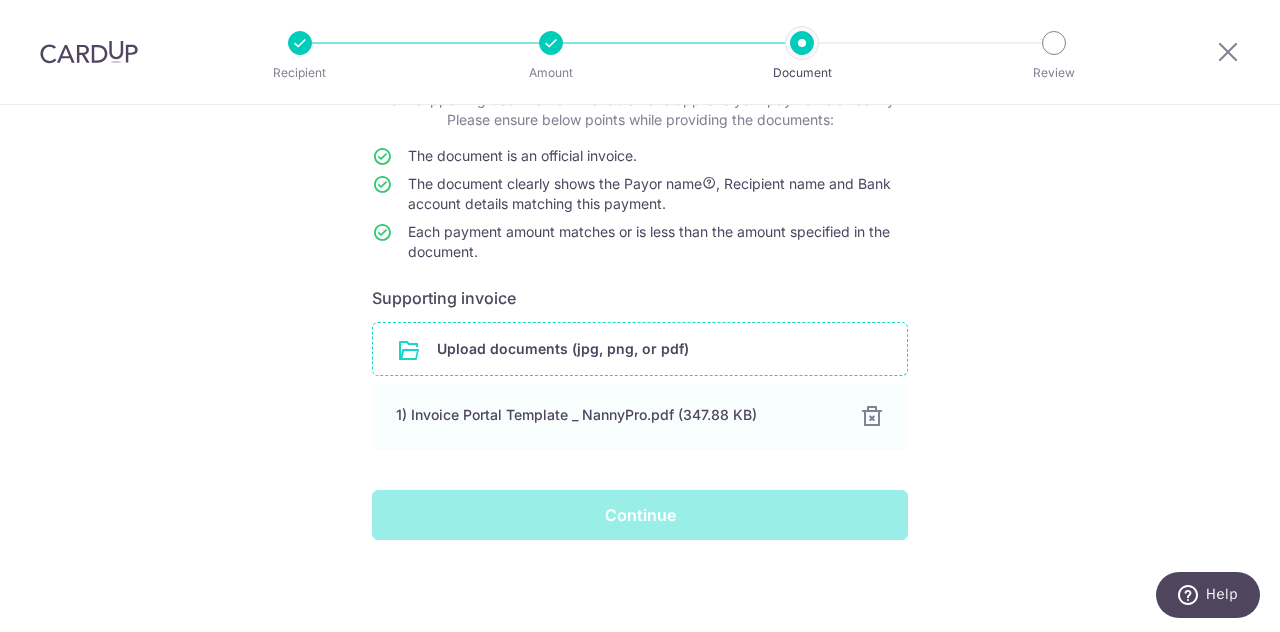 scroll, scrollTop: 0, scrollLeft: 0, axis: both 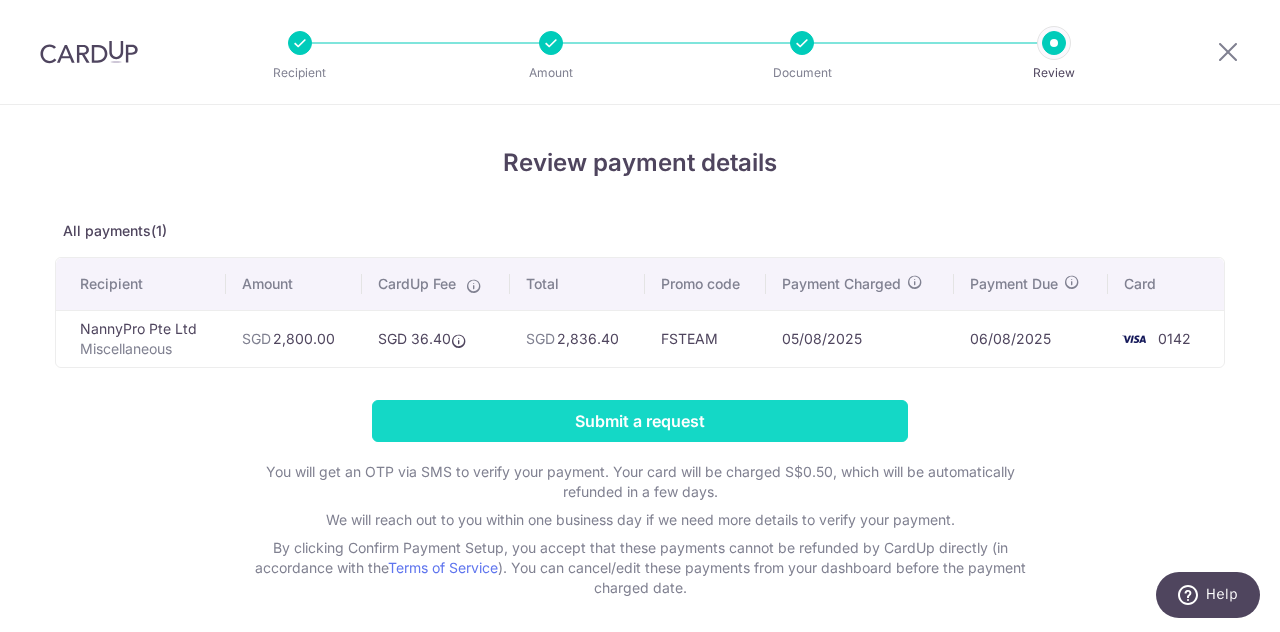 click on "Submit a request" at bounding box center [640, 421] 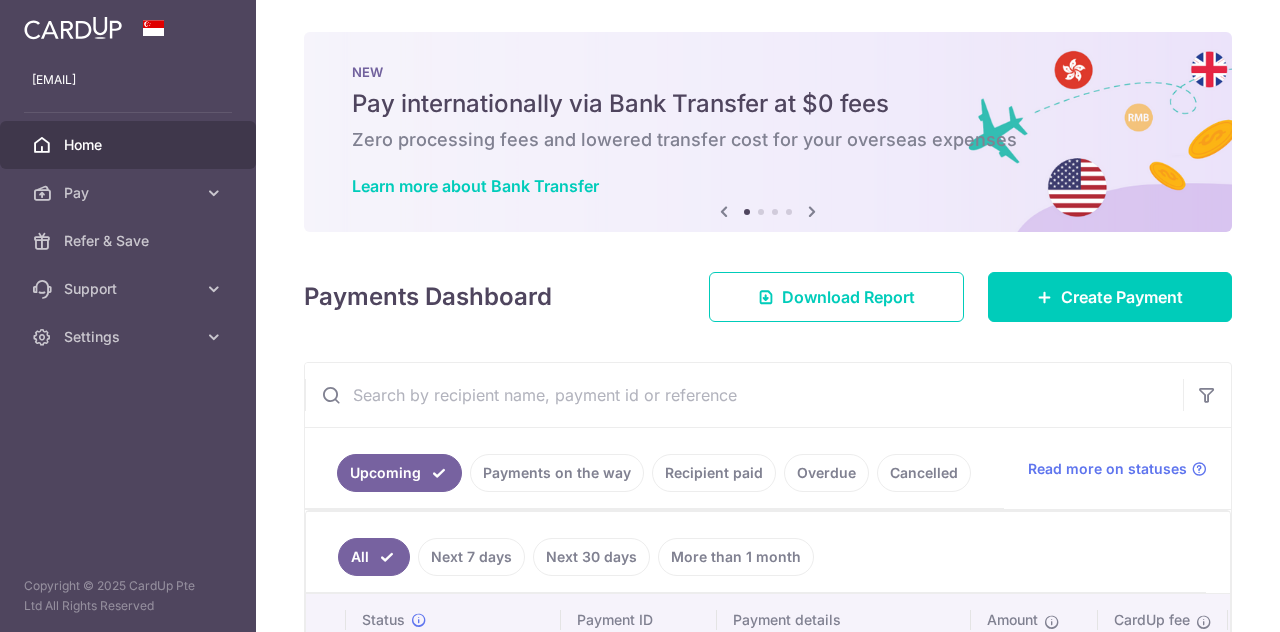 scroll, scrollTop: 0, scrollLeft: 0, axis: both 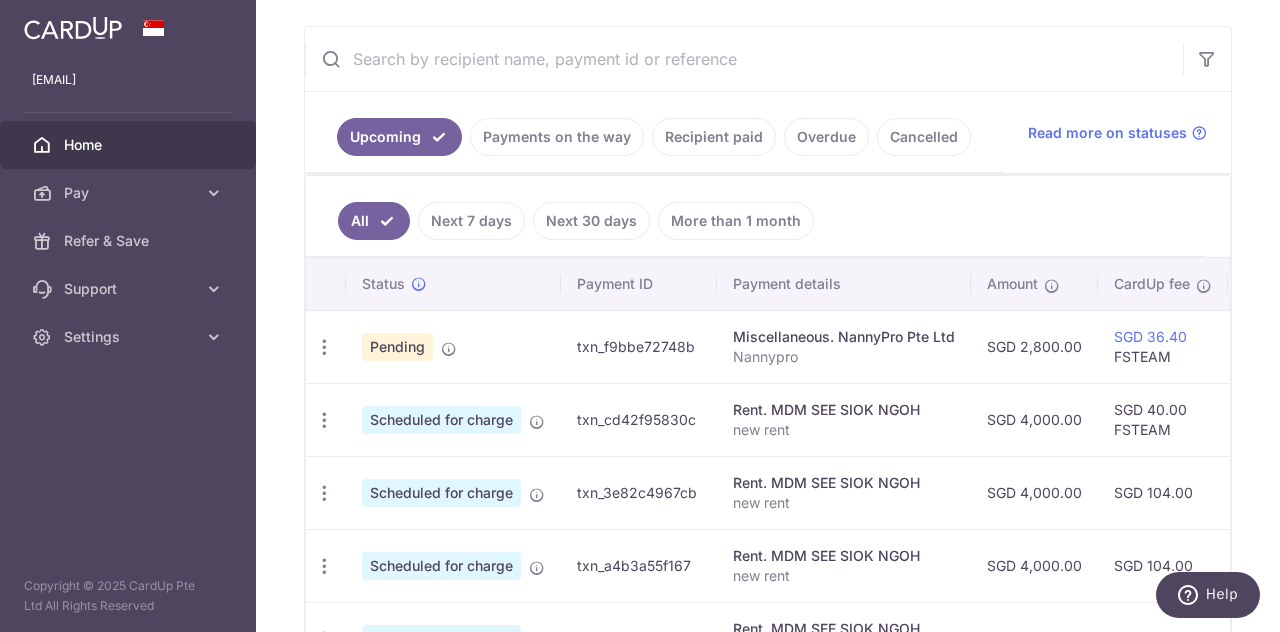 click on "Nannypro" at bounding box center [844, 357] 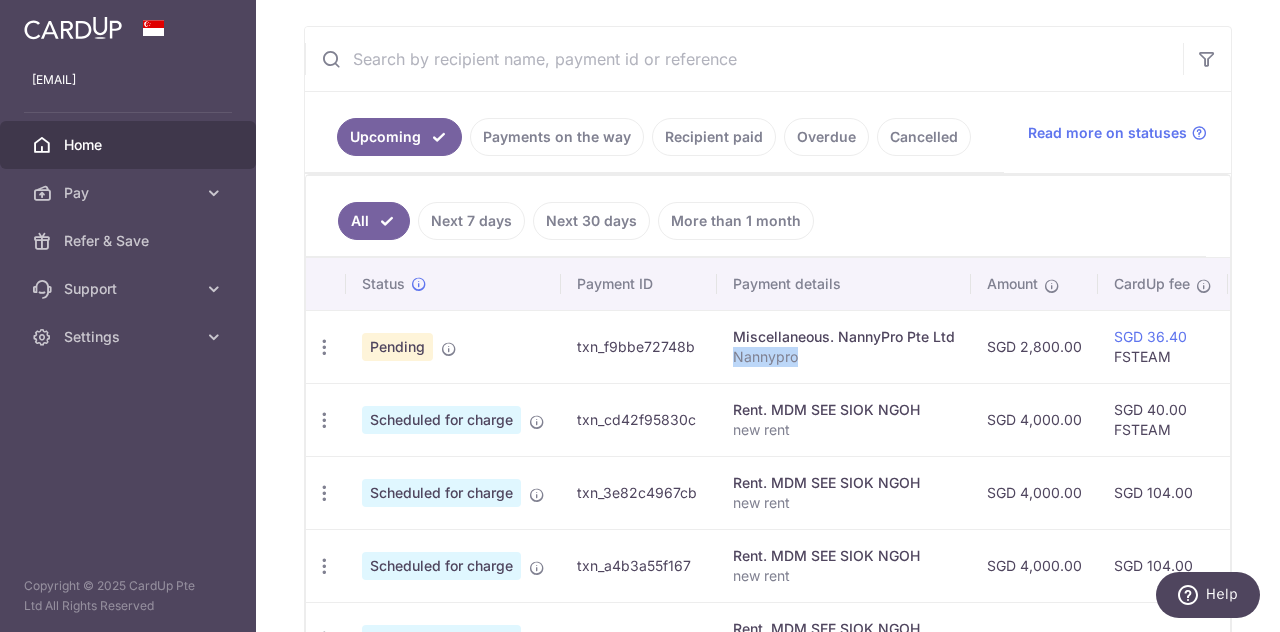 click on "Nannypro" at bounding box center (844, 357) 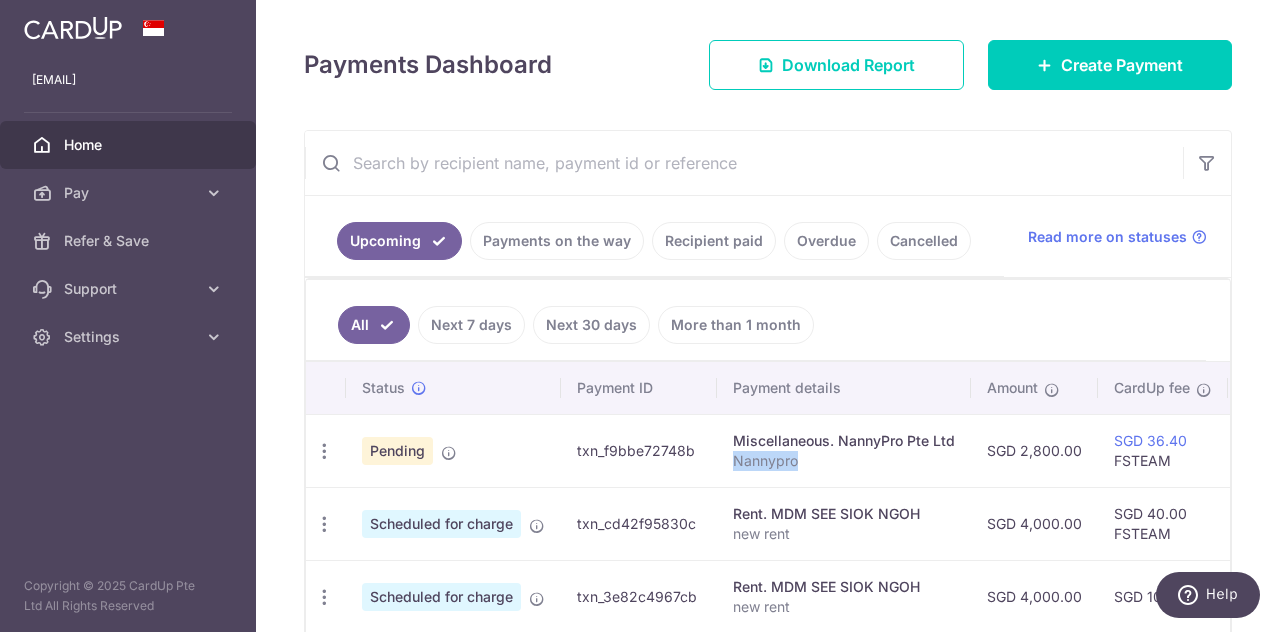 scroll, scrollTop: 254, scrollLeft: 0, axis: vertical 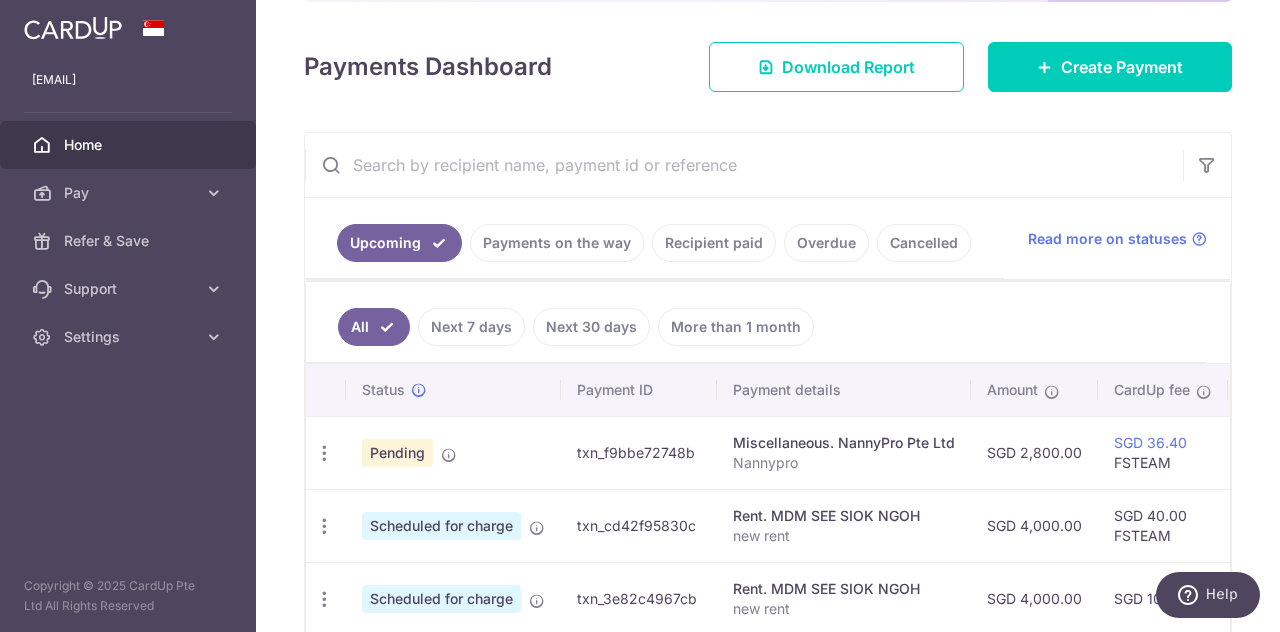 click at bounding box center [744, 165] 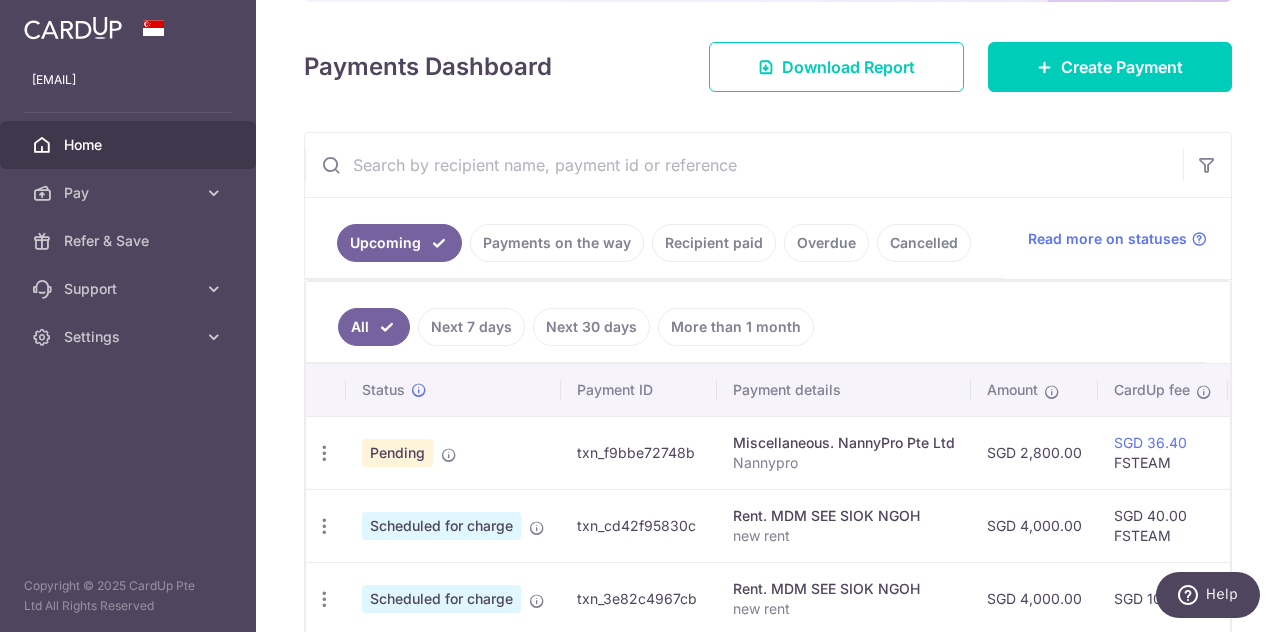 click on "Miscellaneous. NannyPro Pte Ltd" at bounding box center (844, 443) 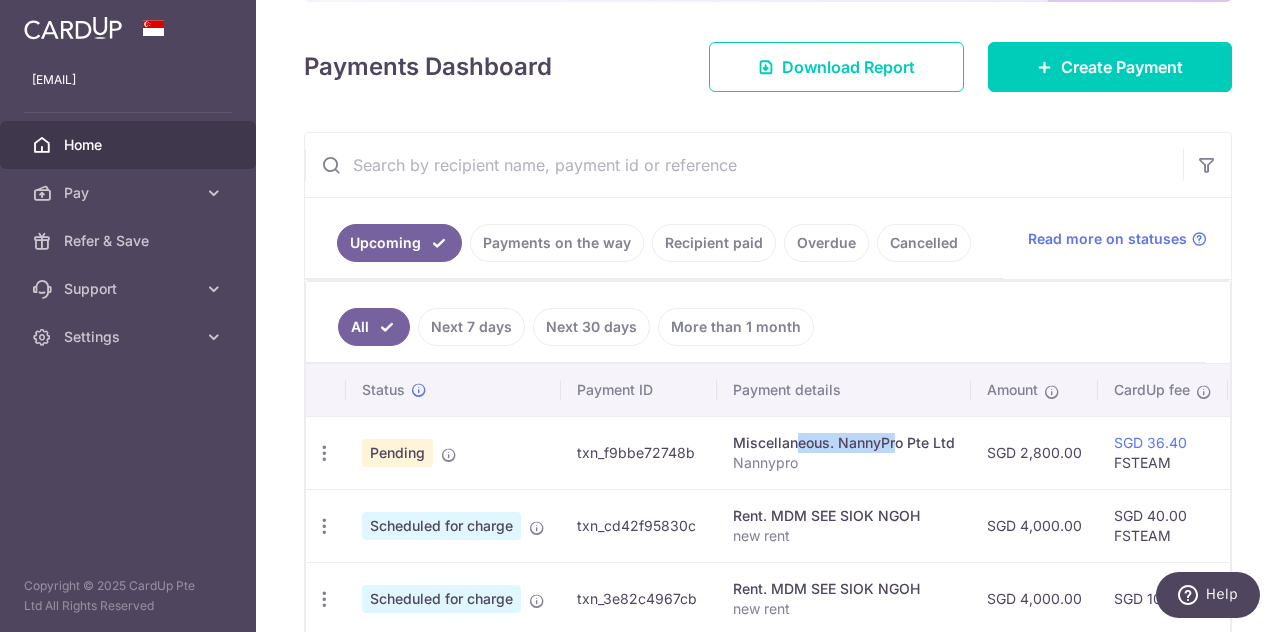 click on "Miscellaneous. NannyPro Pte Ltd" at bounding box center (844, 443) 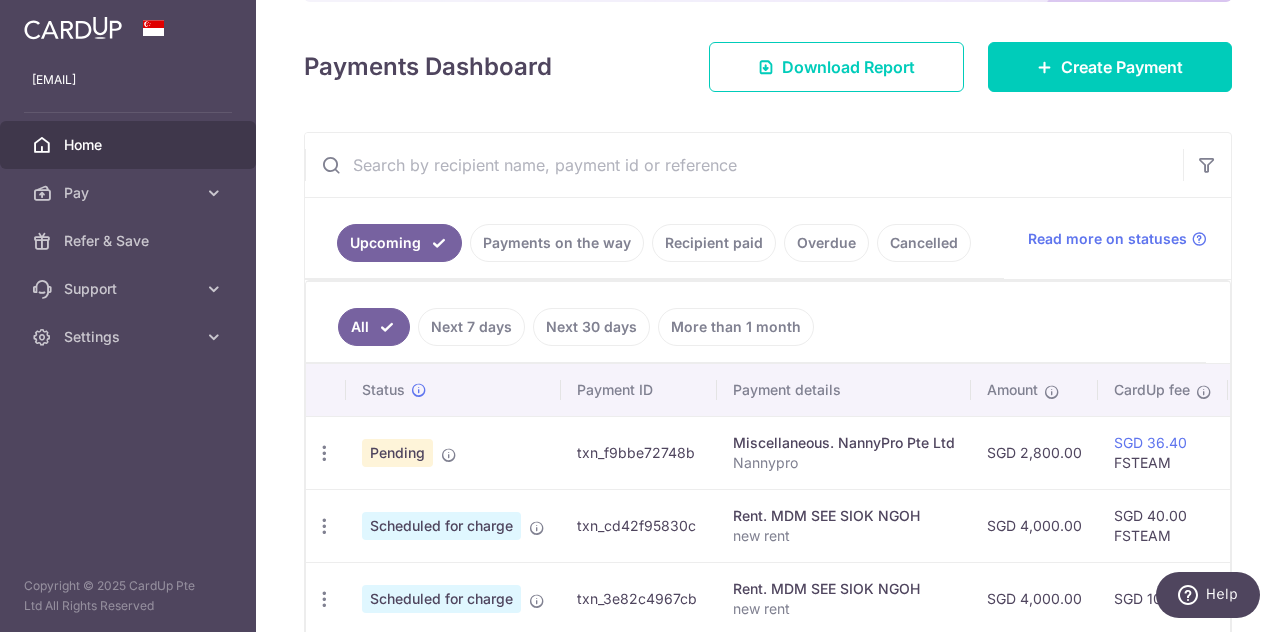 click at bounding box center (744, 165) 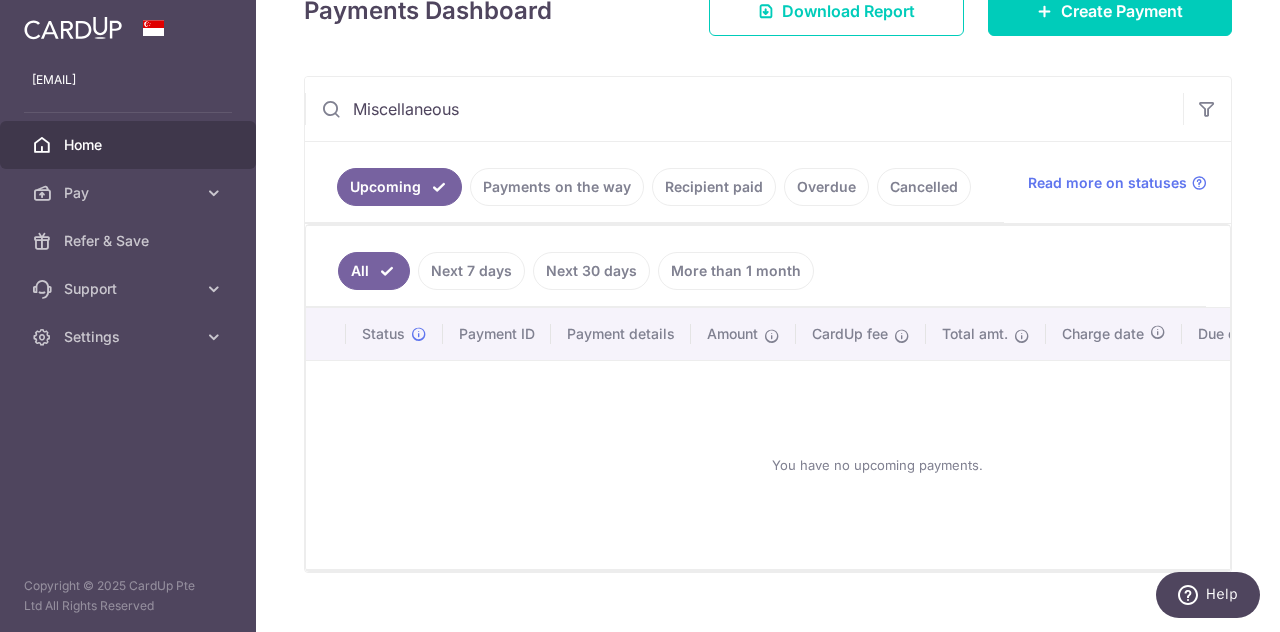 scroll, scrollTop: 310, scrollLeft: 0, axis: vertical 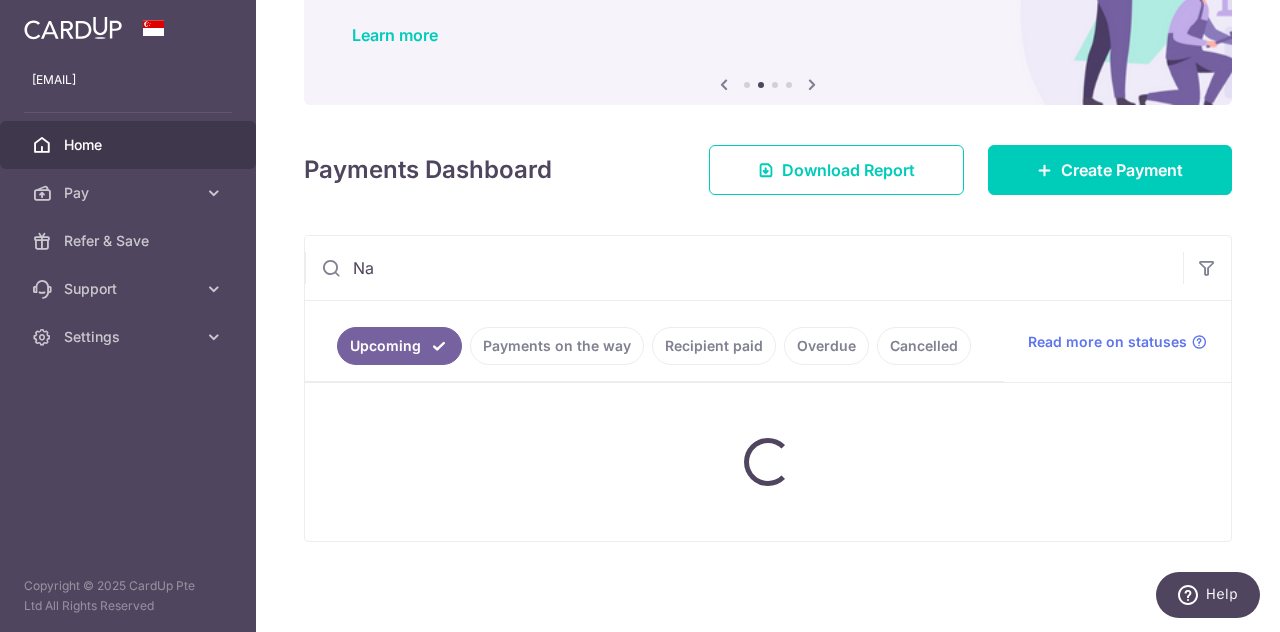 type on "N" 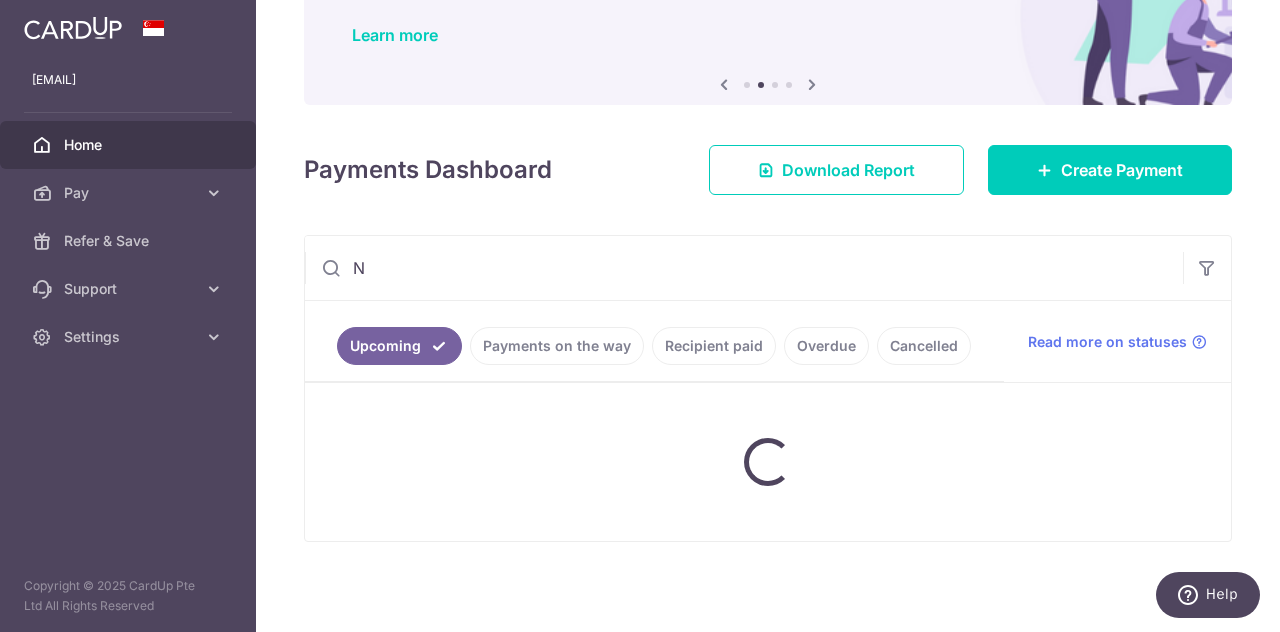 type 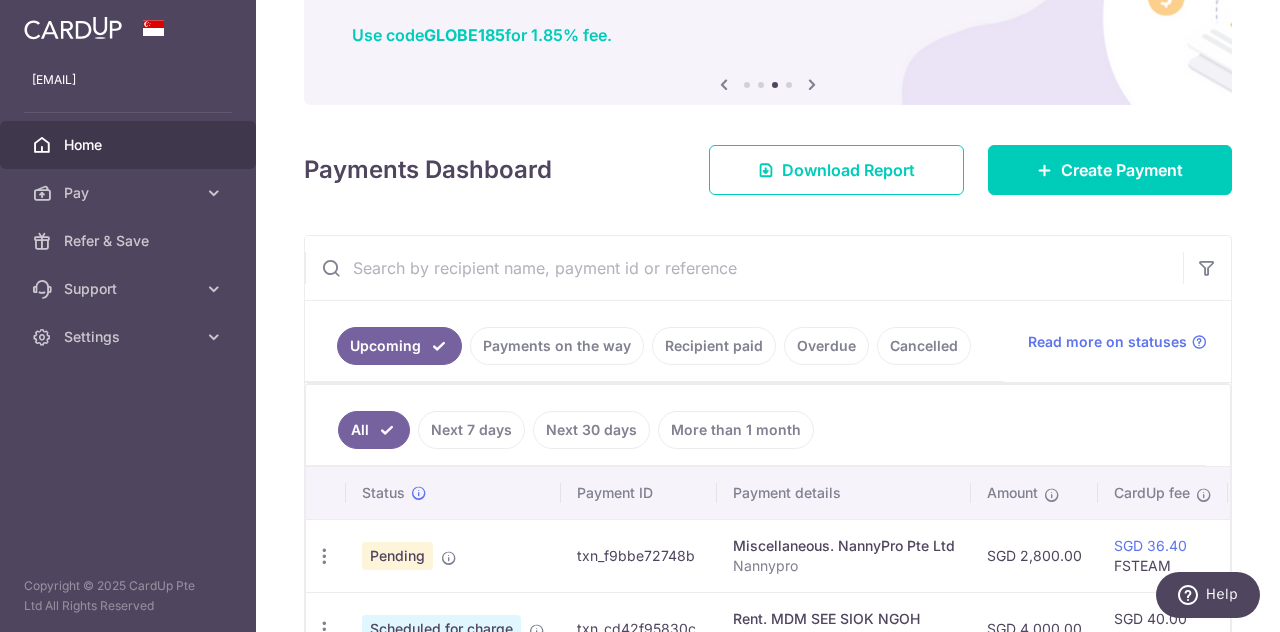 scroll, scrollTop: 310, scrollLeft: 0, axis: vertical 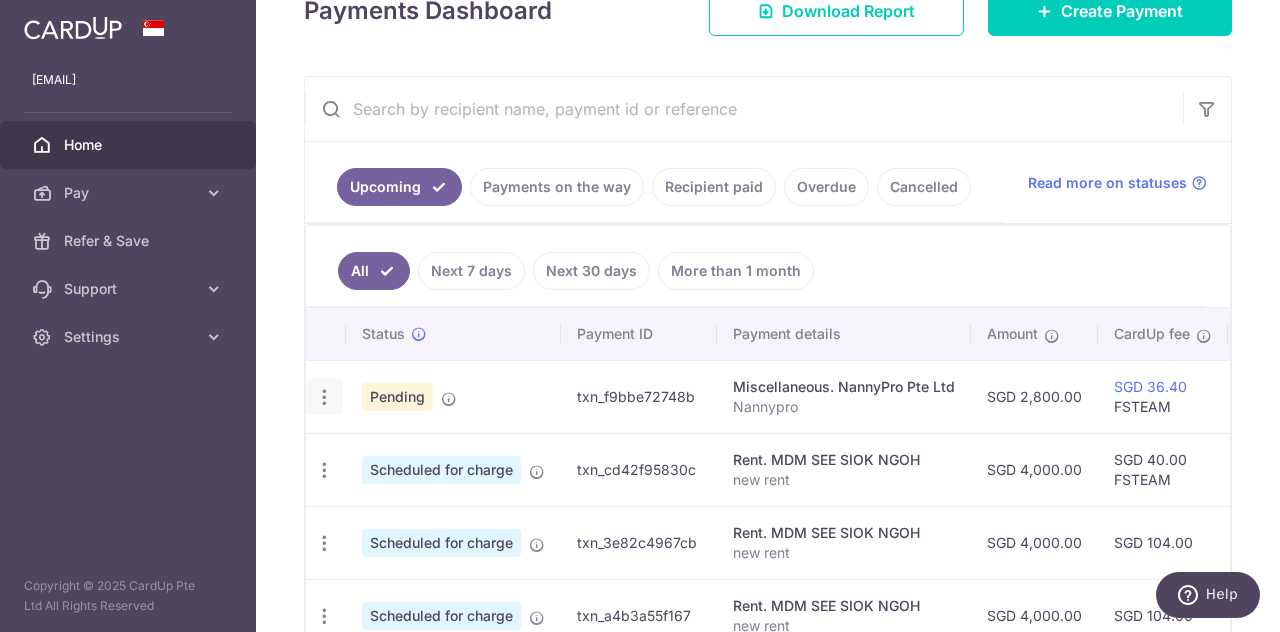 click on "Update payment
Cancel payment" at bounding box center [324, 397] 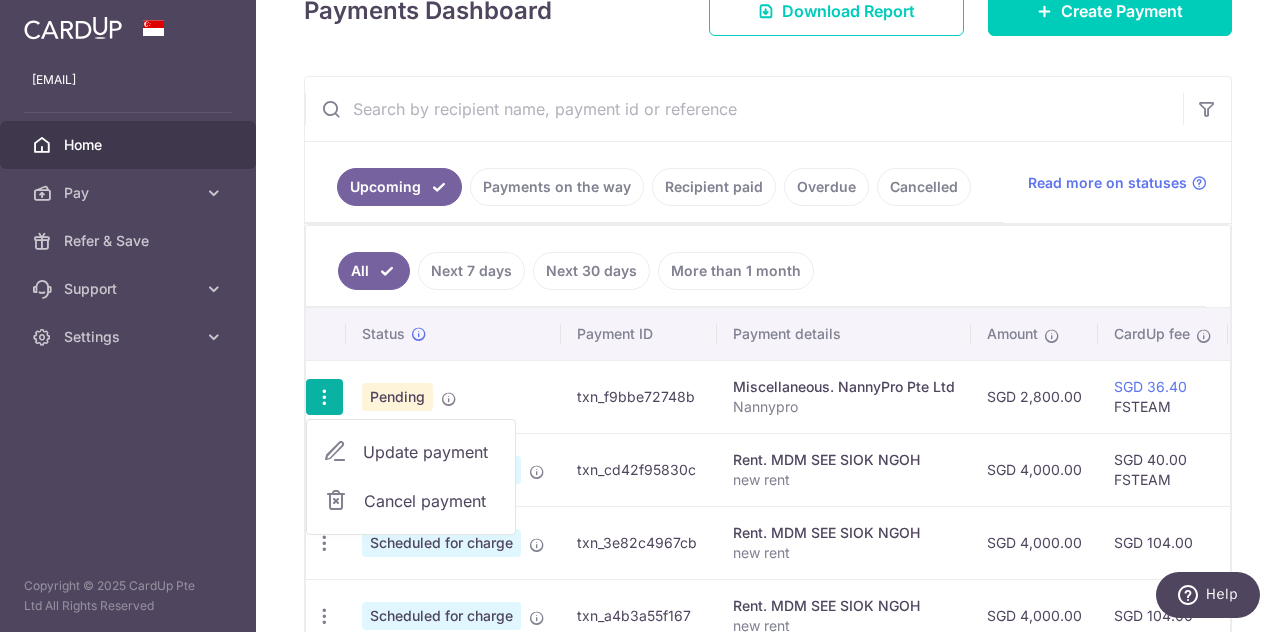 click on "Update payment" at bounding box center [411, 452] 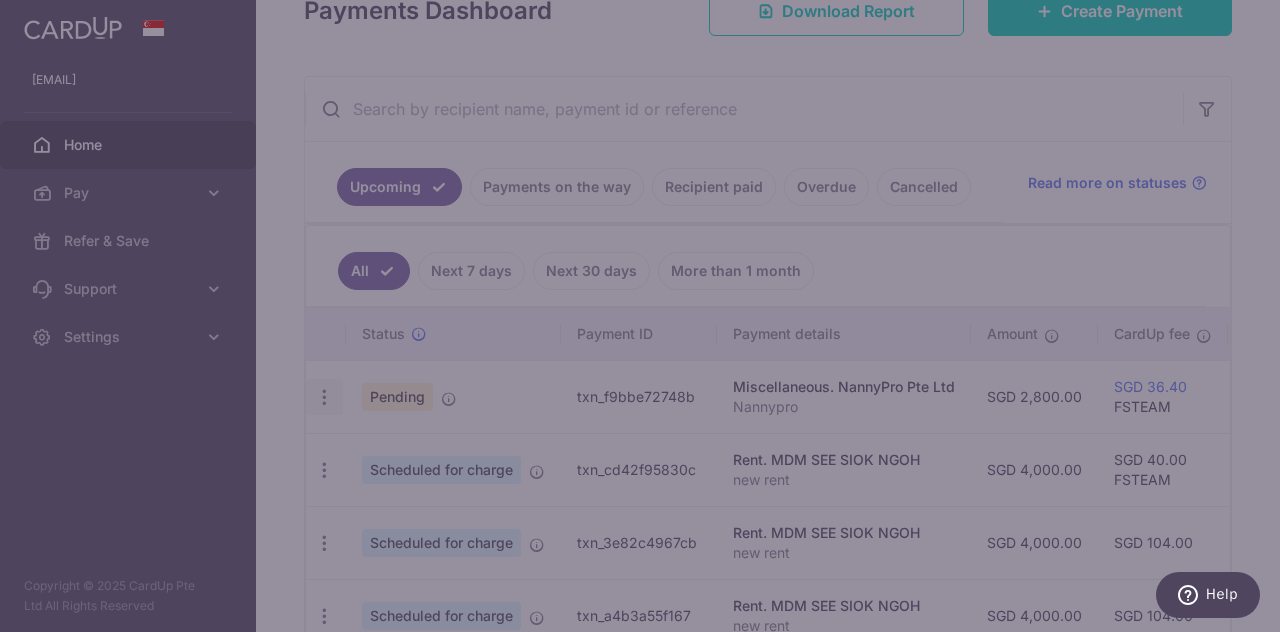 type on "FSTEAM" 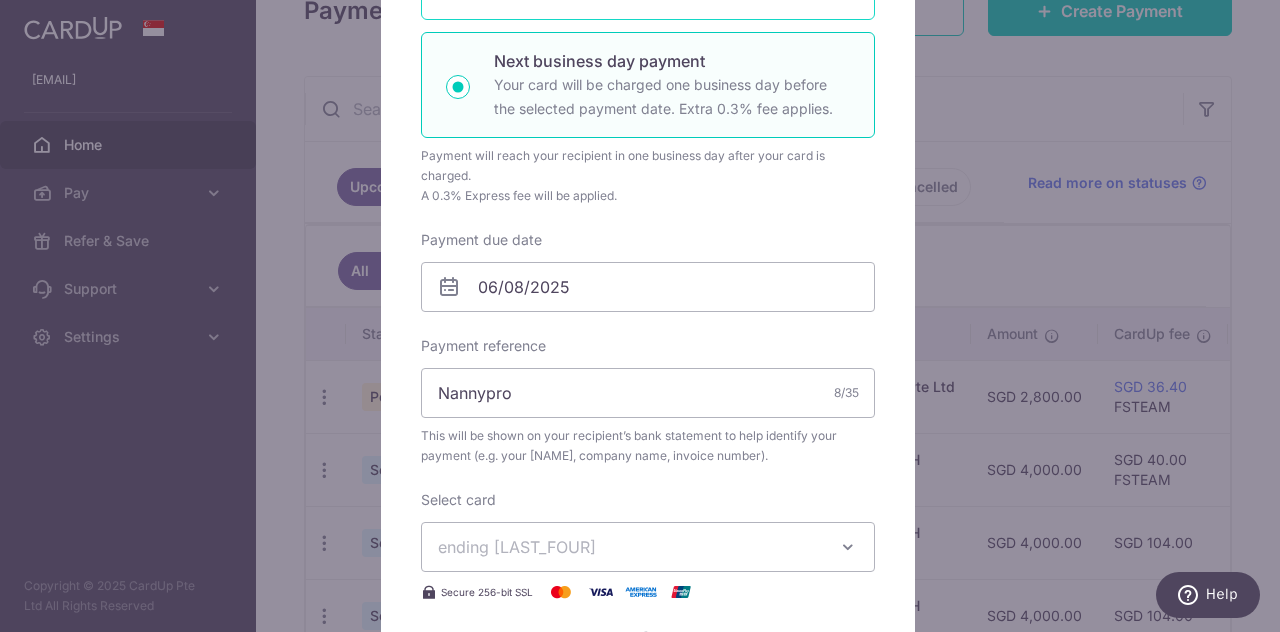 scroll, scrollTop: 442, scrollLeft: 0, axis: vertical 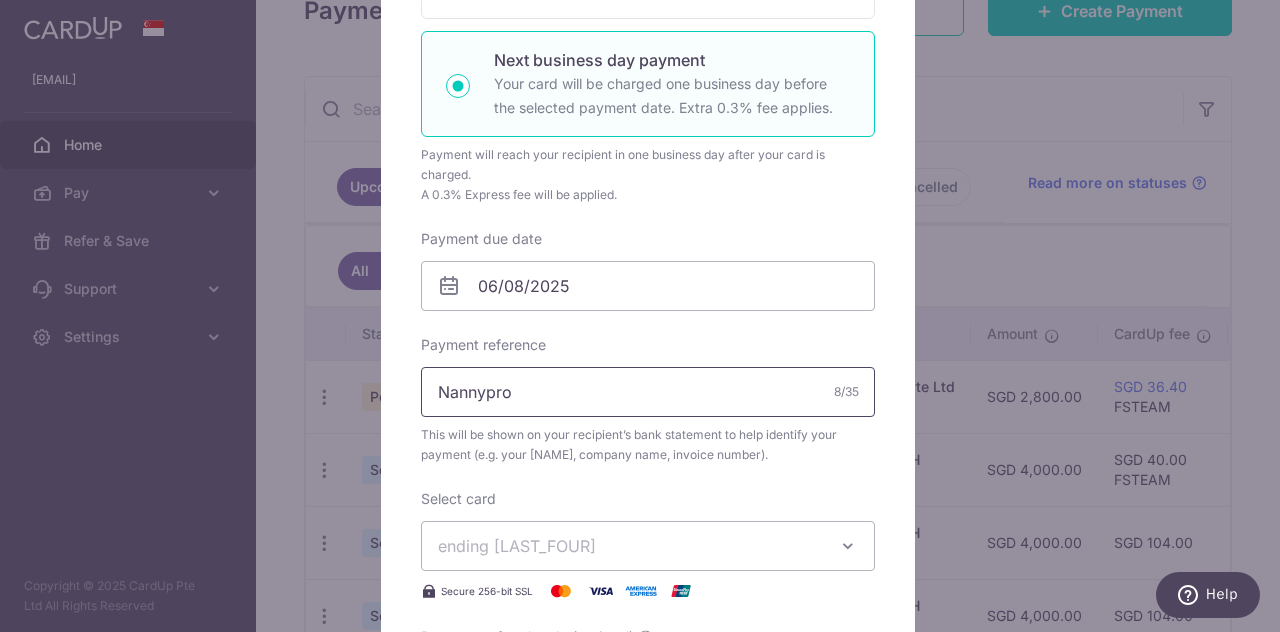 click on "Nannypro" at bounding box center [648, 392] 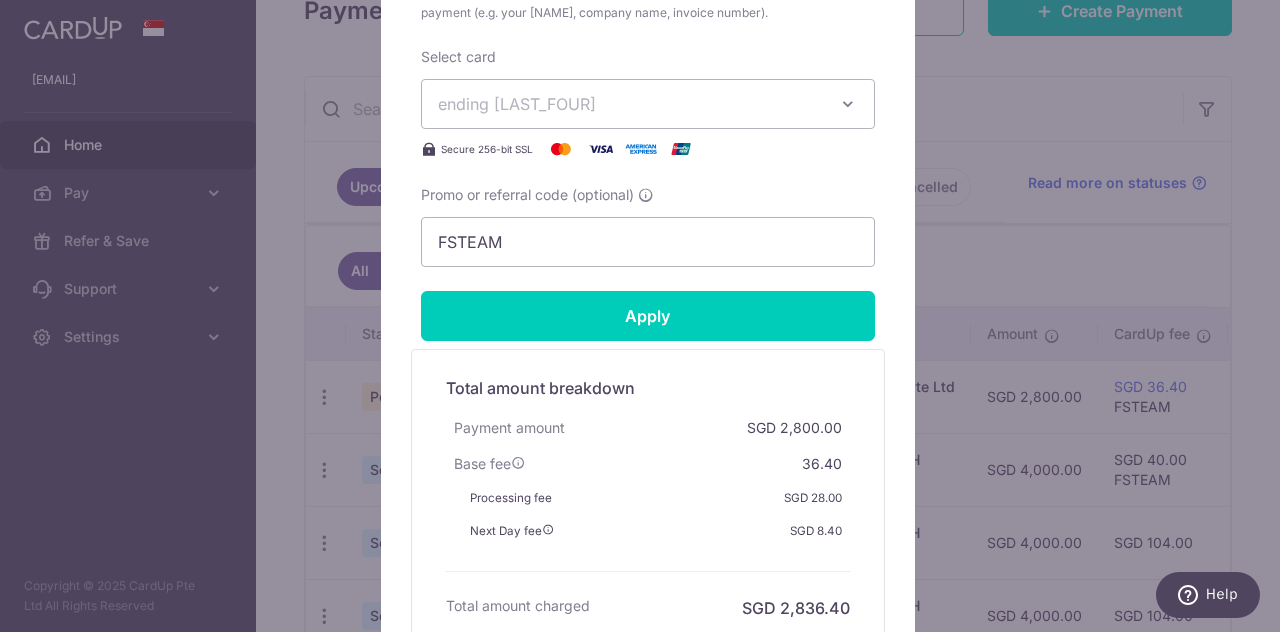 scroll, scrollTop: 921, scrollLeft: 0, axis: vertical 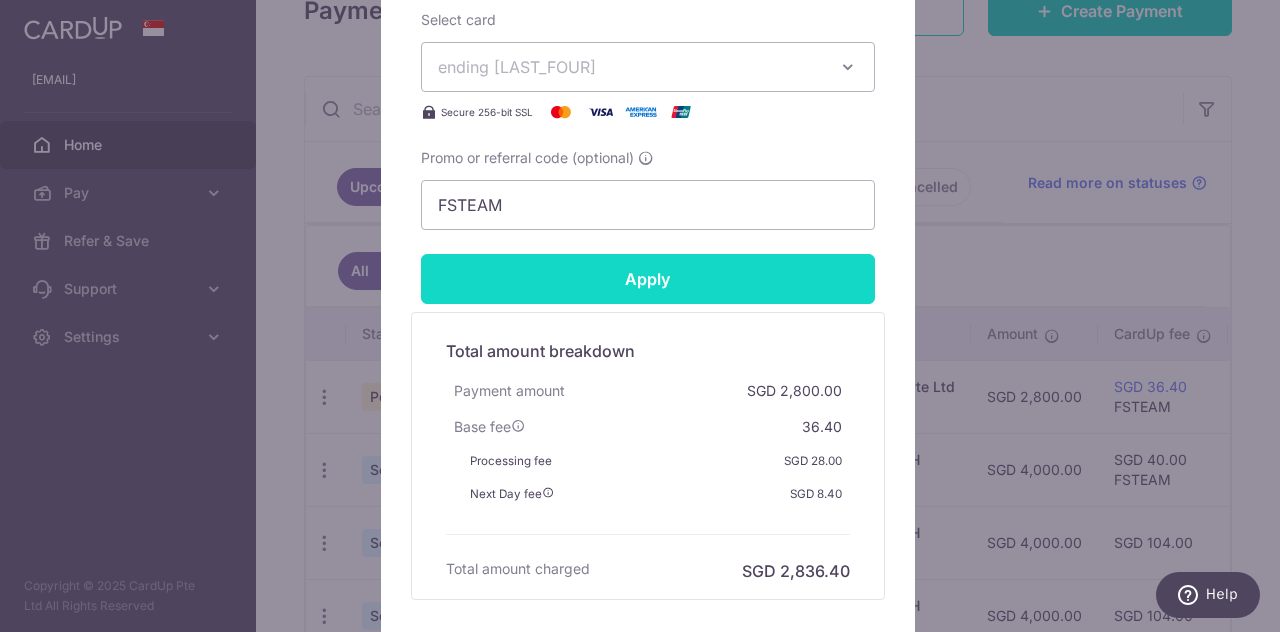 type on "INV25-0320" 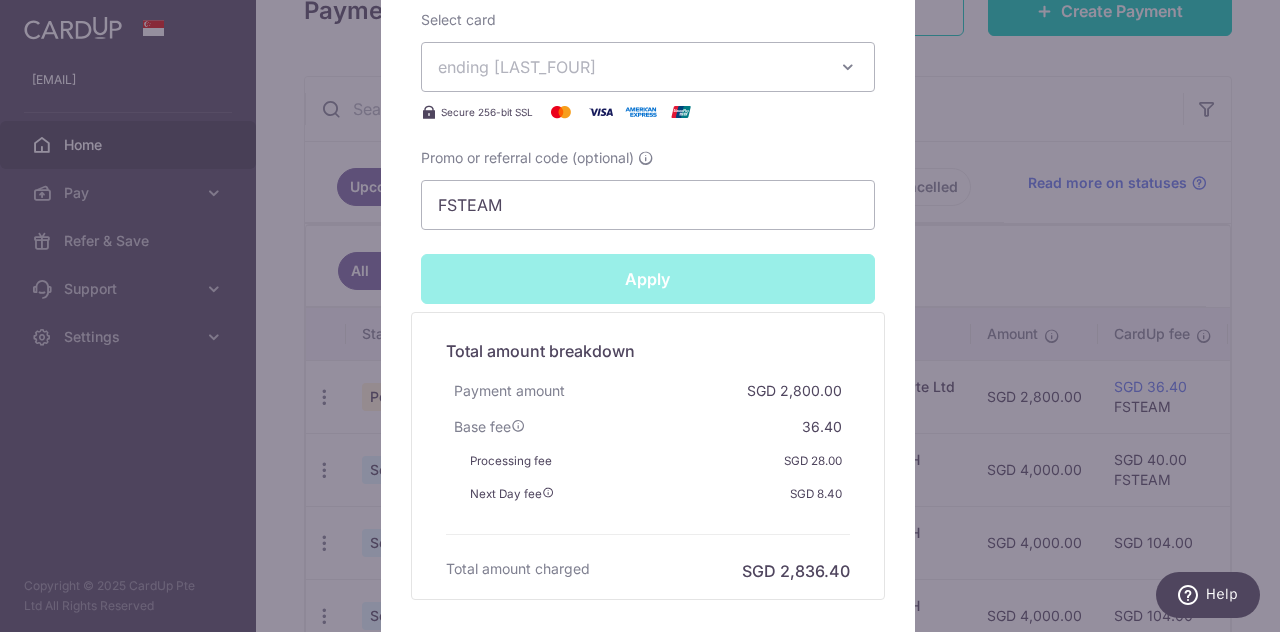 type on "Successfully Applied" 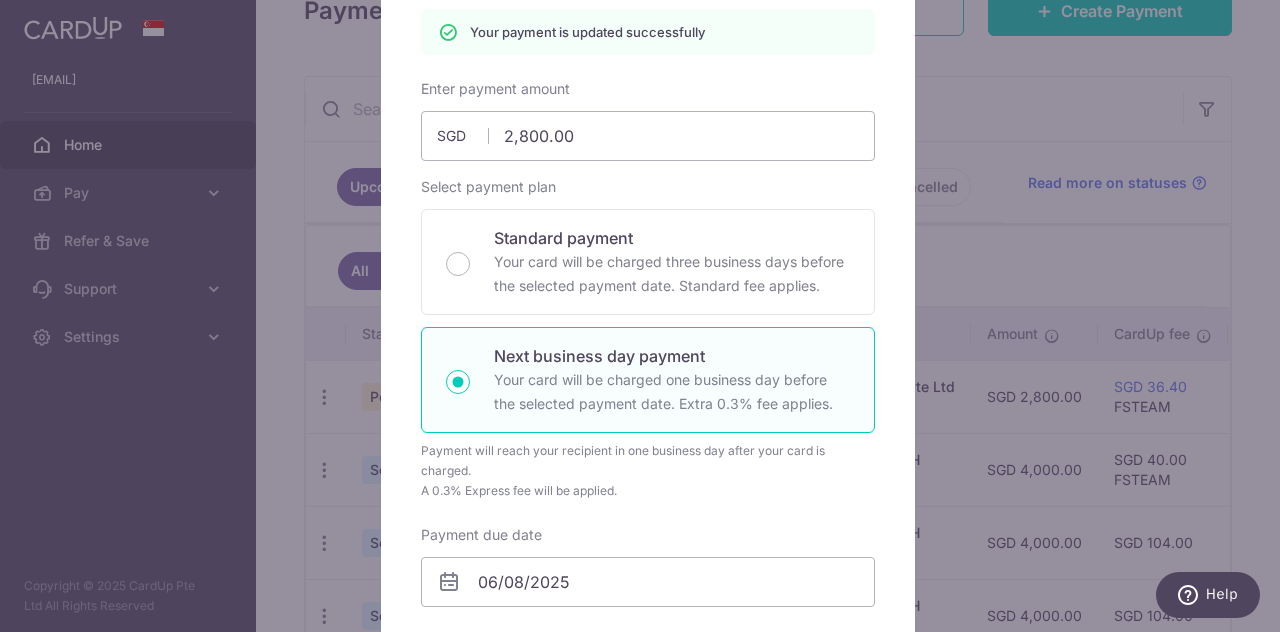 scroll, scrollTop: 97, scrollLeft: 0, axis: vertical 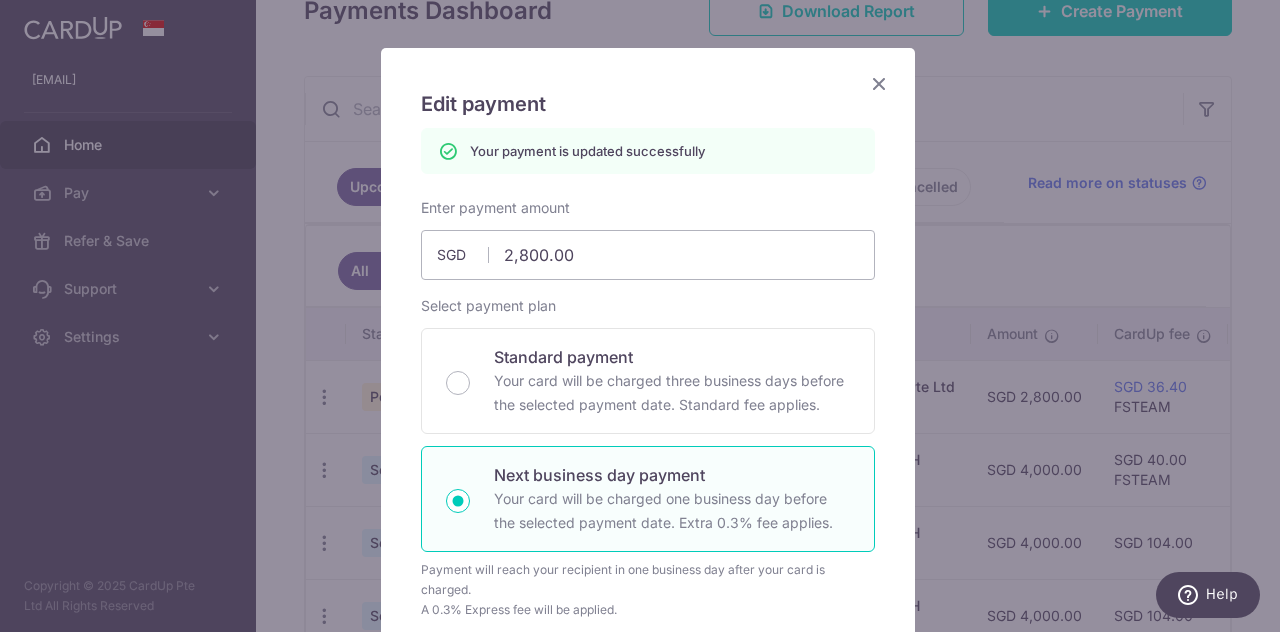 click at bounding box center [879, 83] 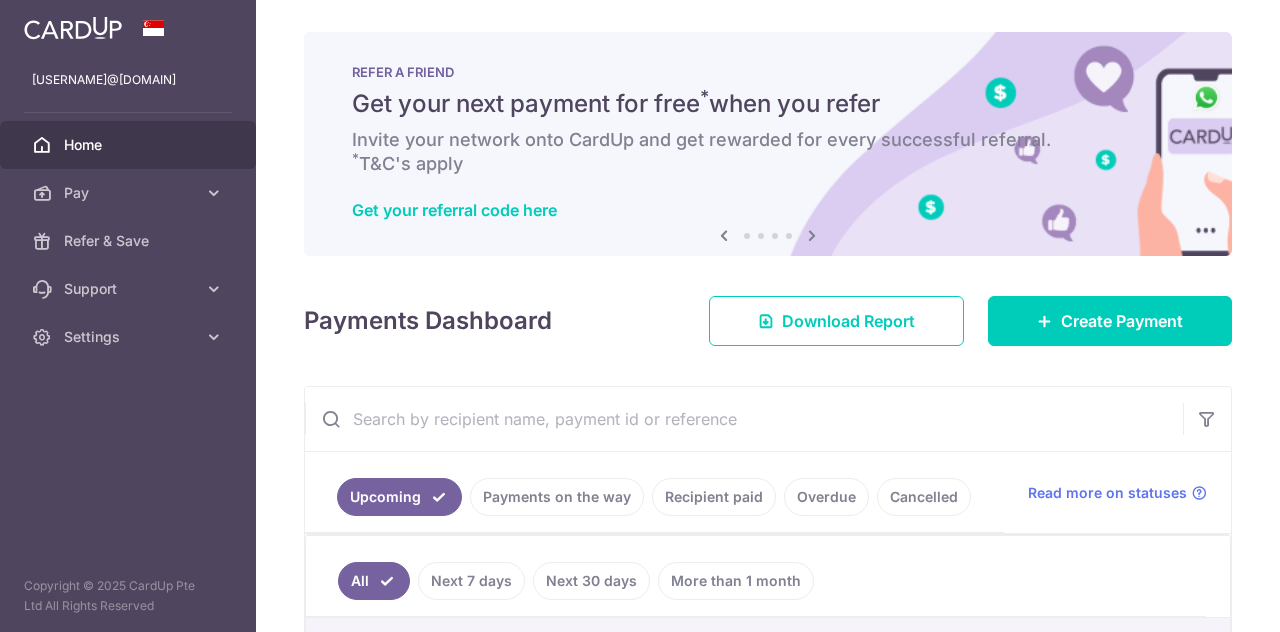 scroll, scrollTop: 0, scrollLeft: 0, axis: both 